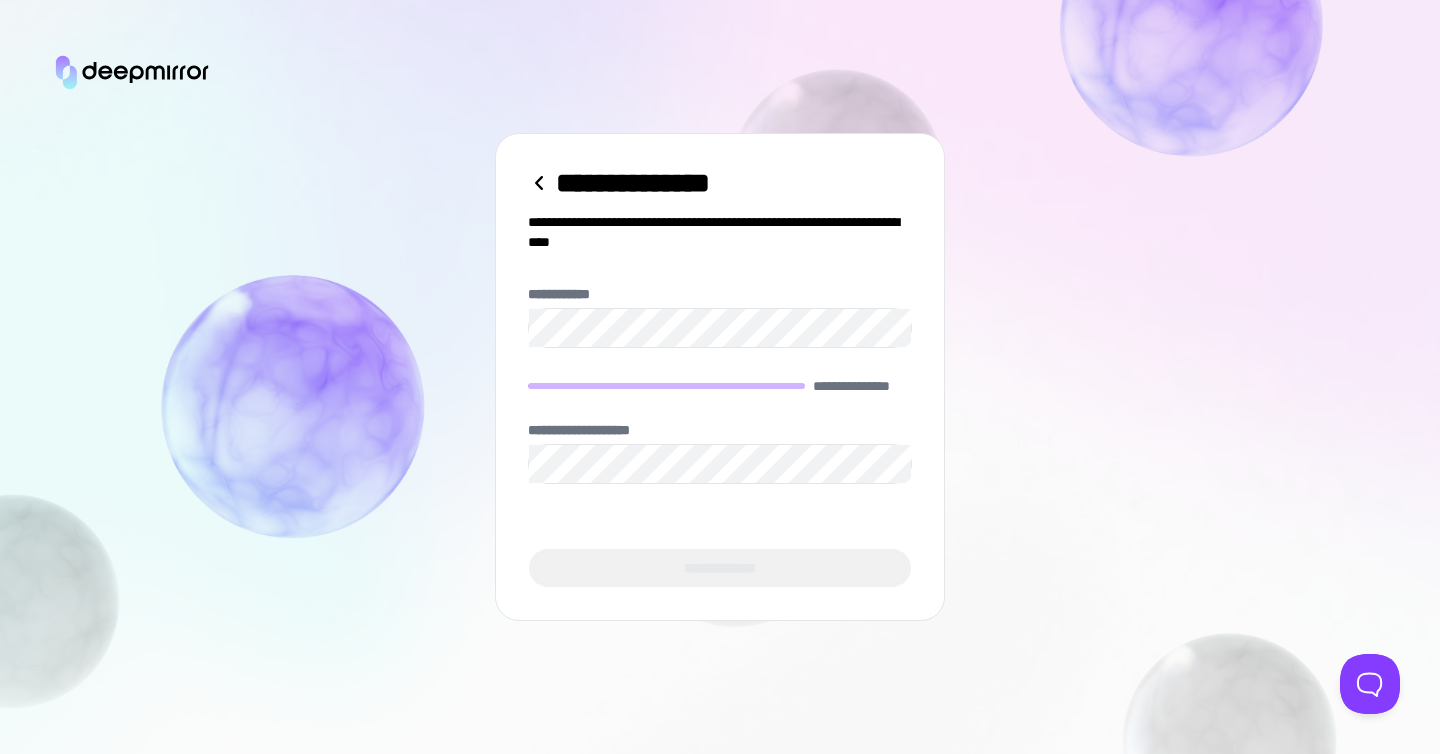 scroll, scrollTop: 0, scrollLeft: 0, axis: both 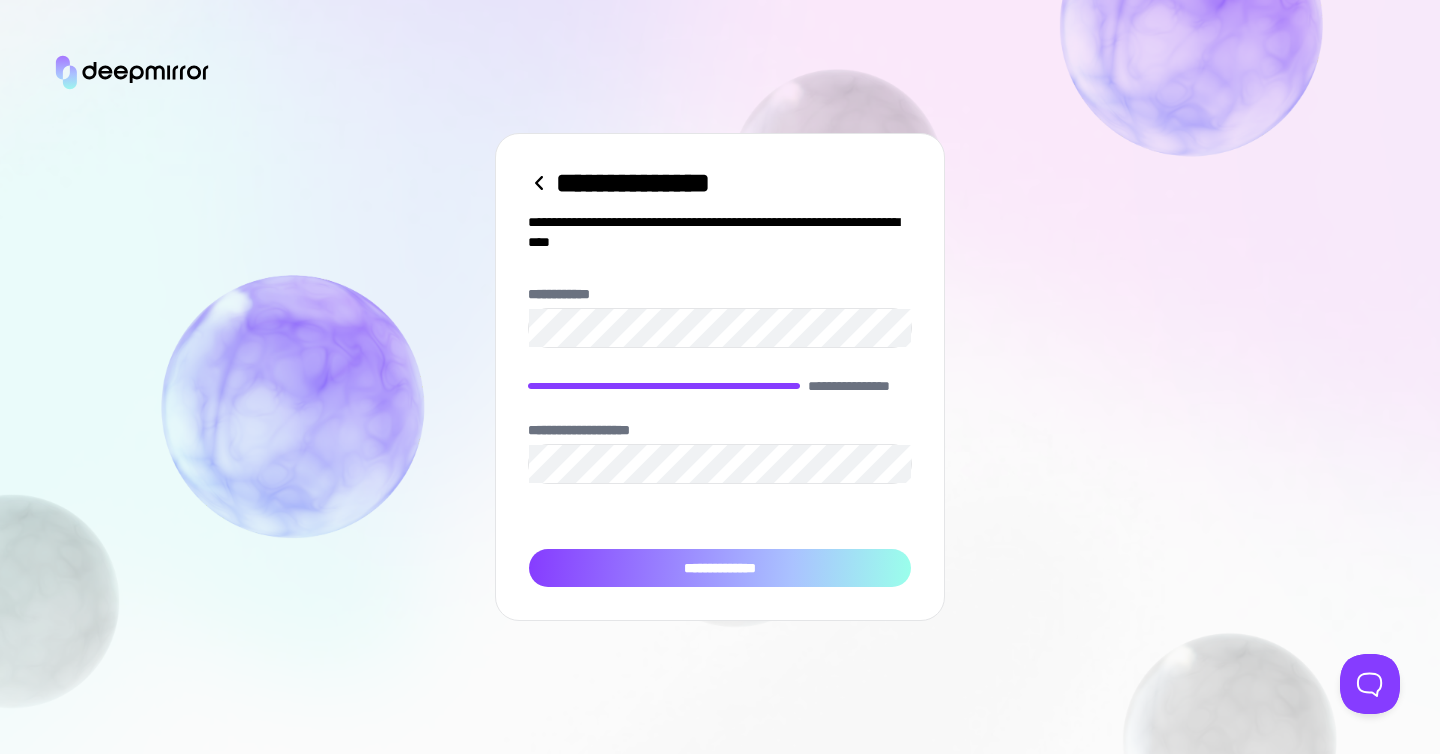 click on "**********" at bounding box center (720, 568) 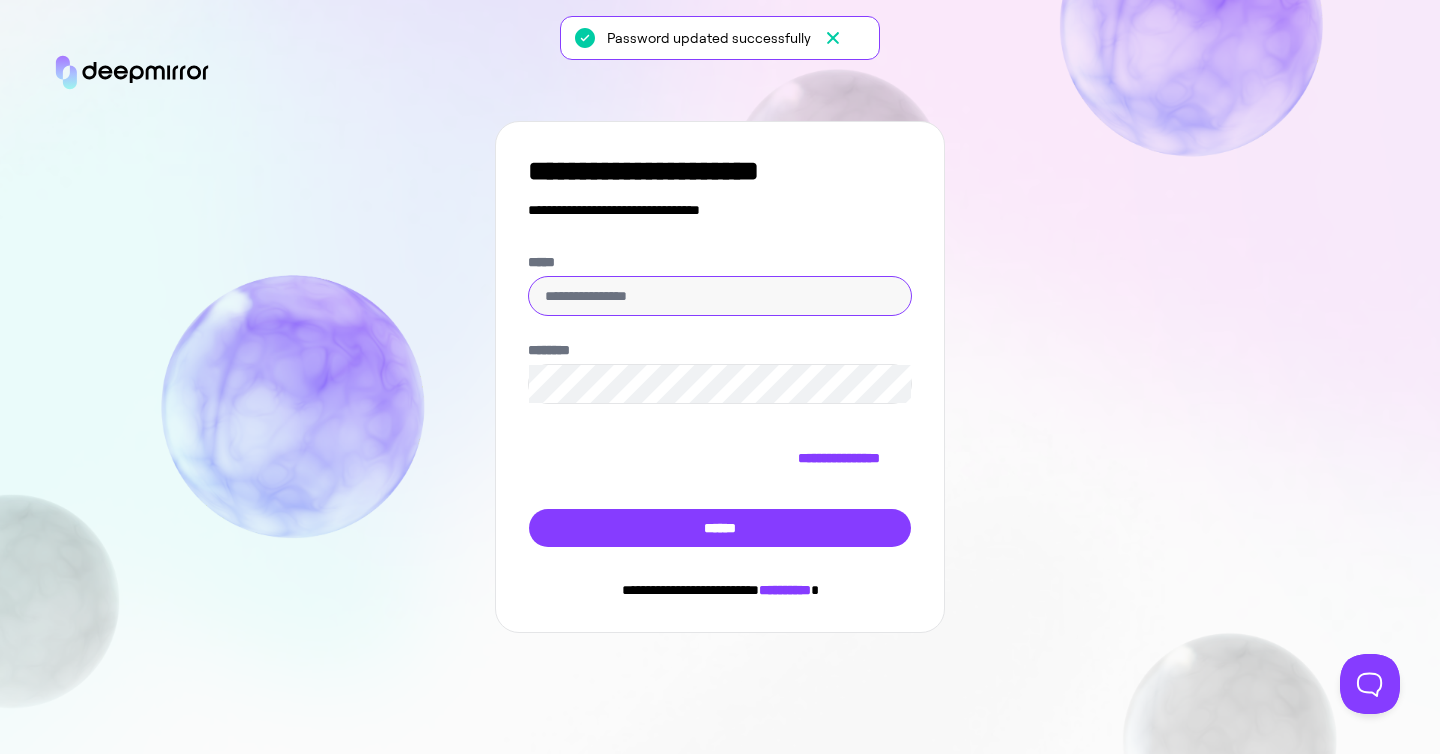 click on "*****" at bounding box center (720, 296) 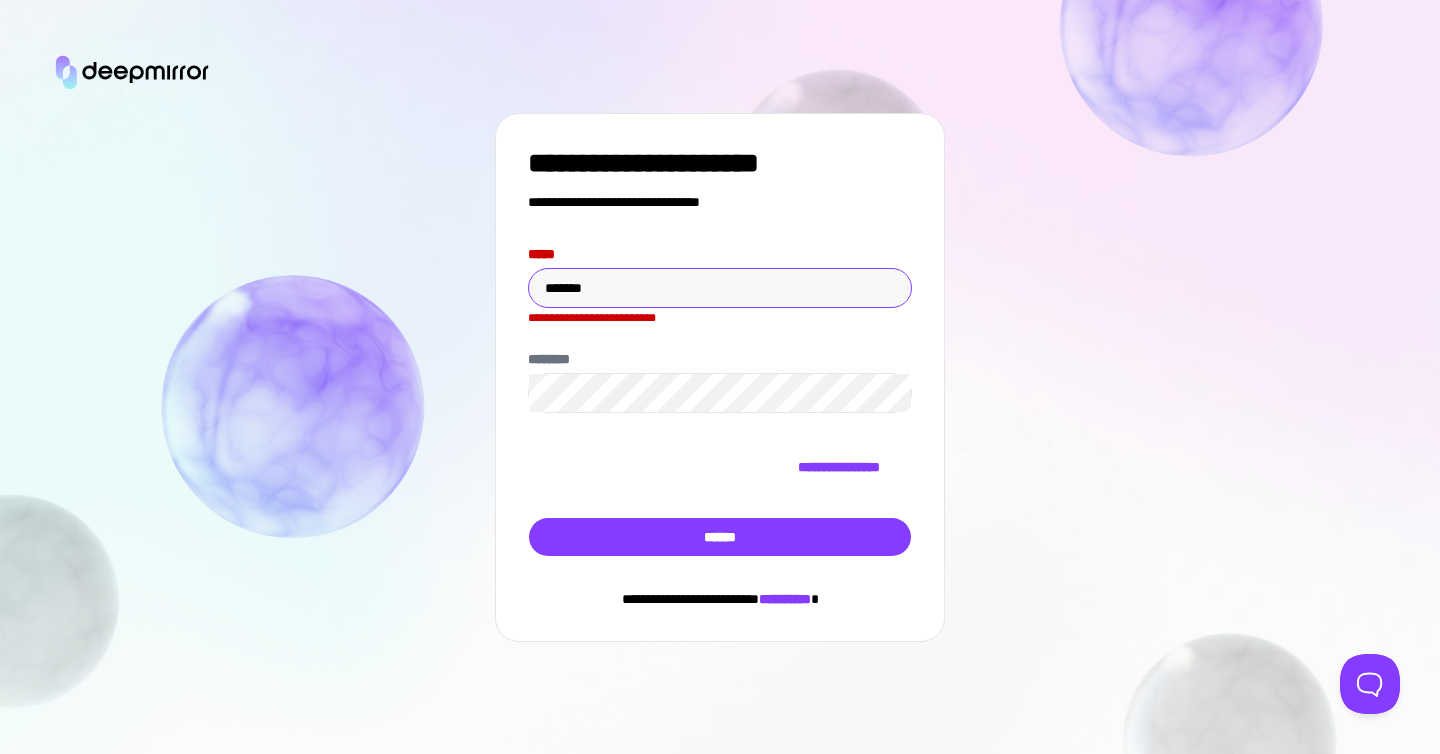 type on "**********" 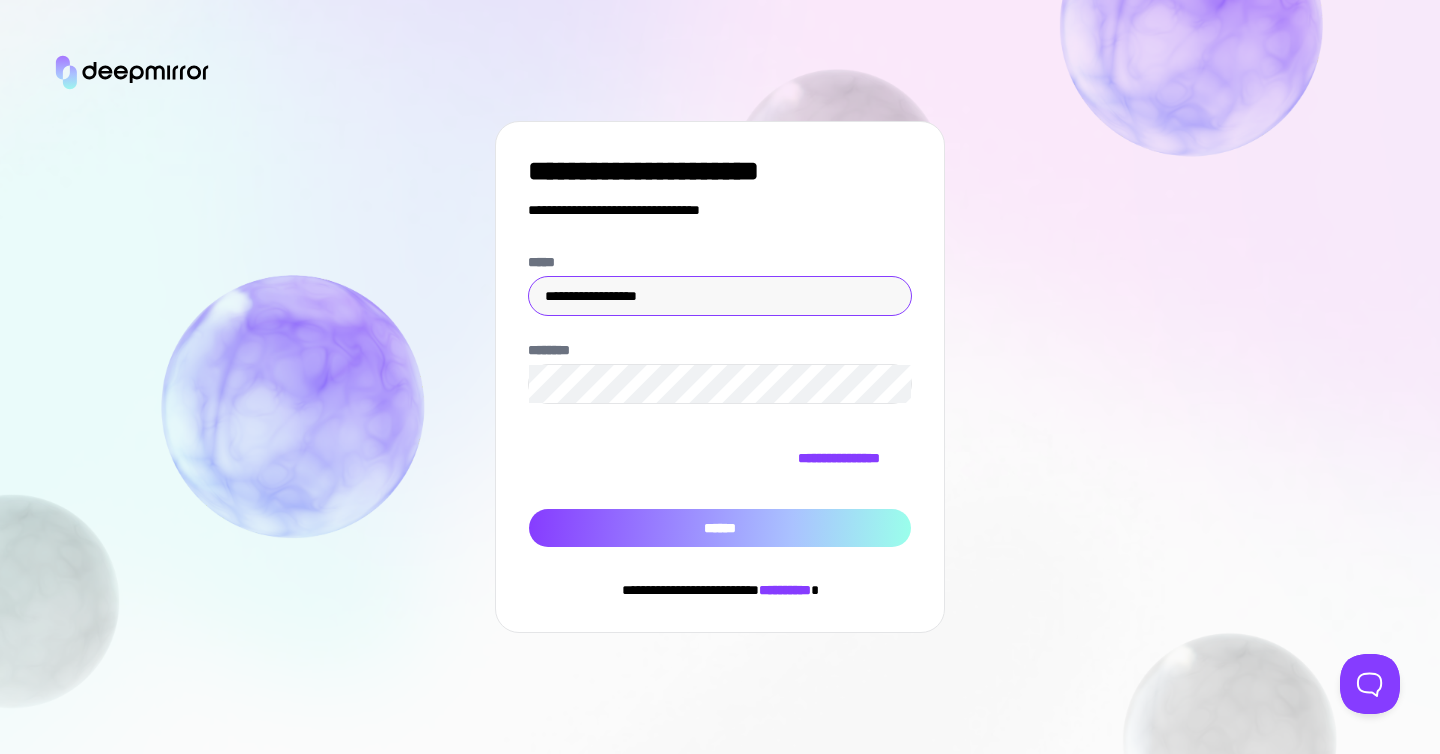 click on "******" at bounding box center [720, 528] 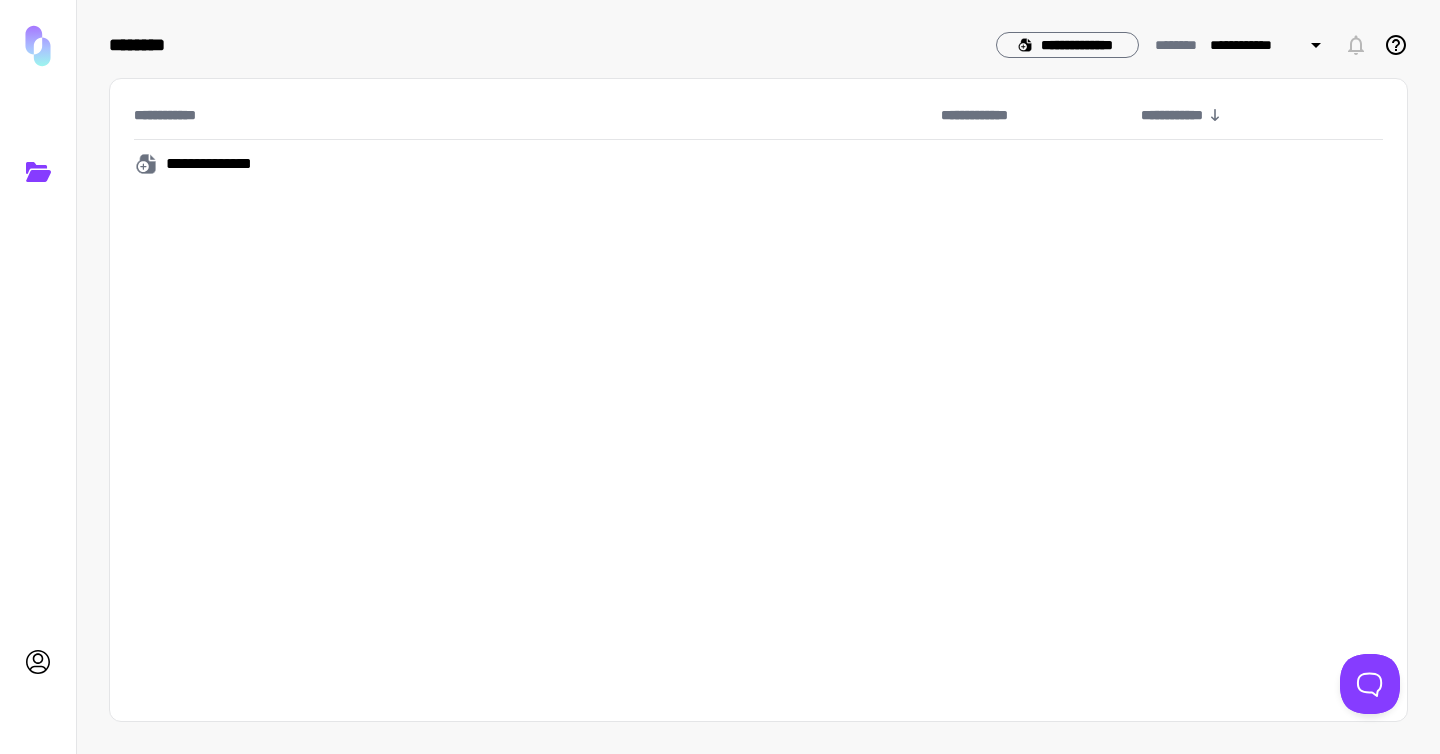 click on "**********" at bounding box center [221, 164] 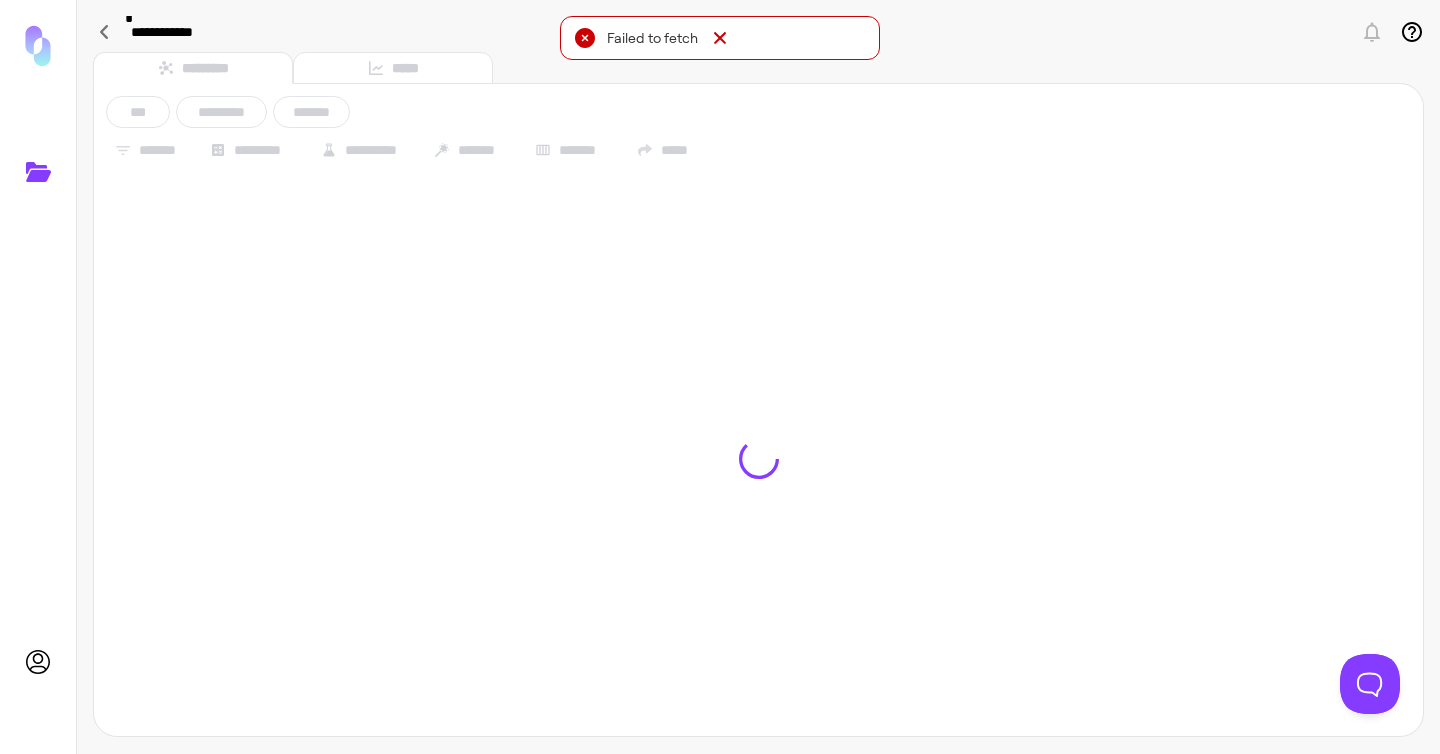 click 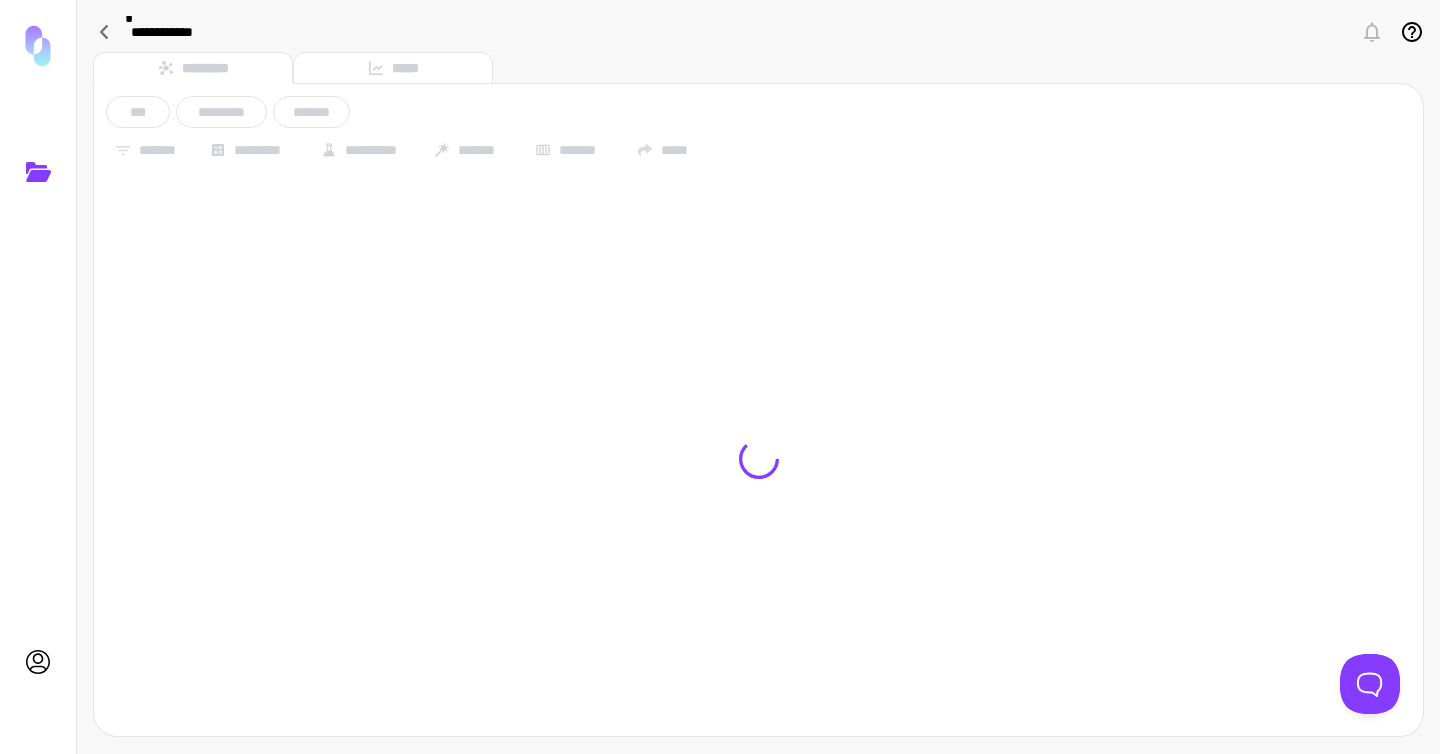 click 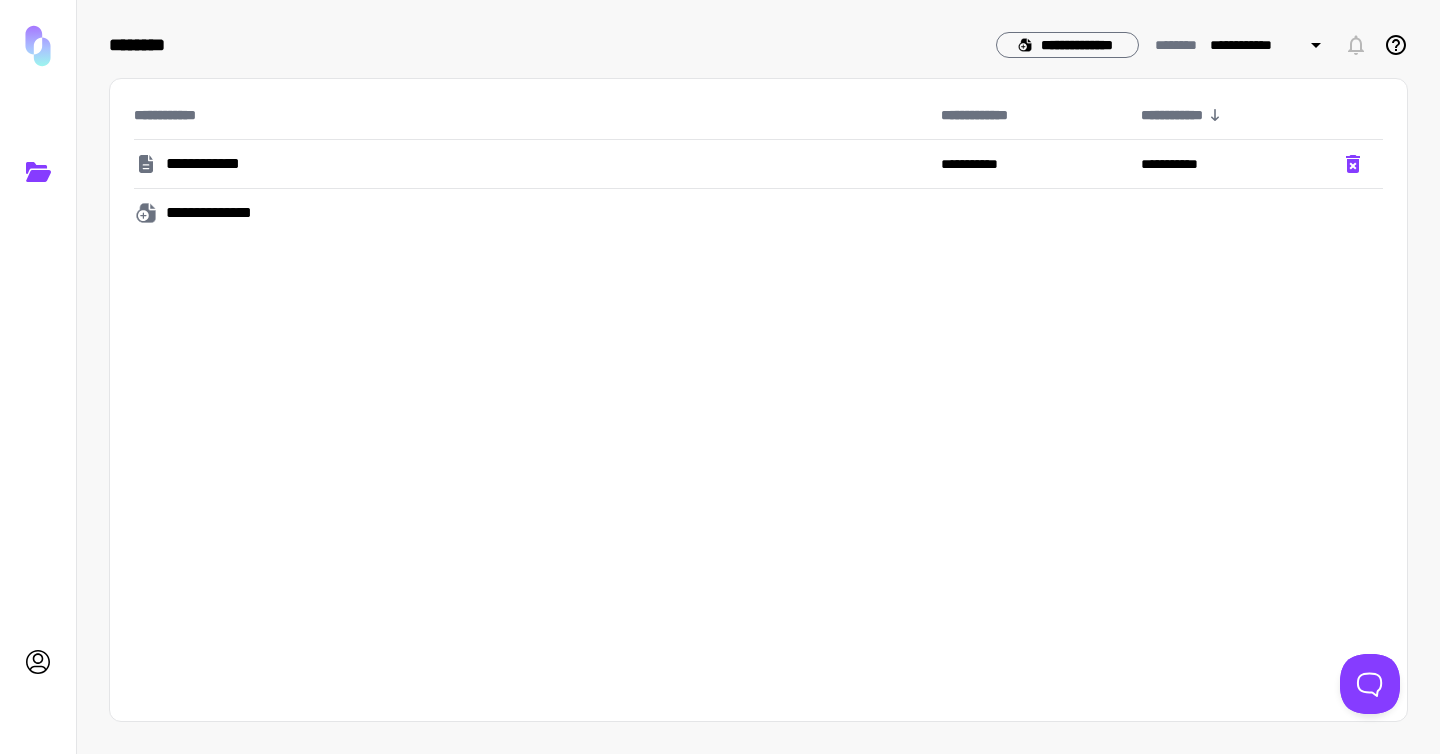 click 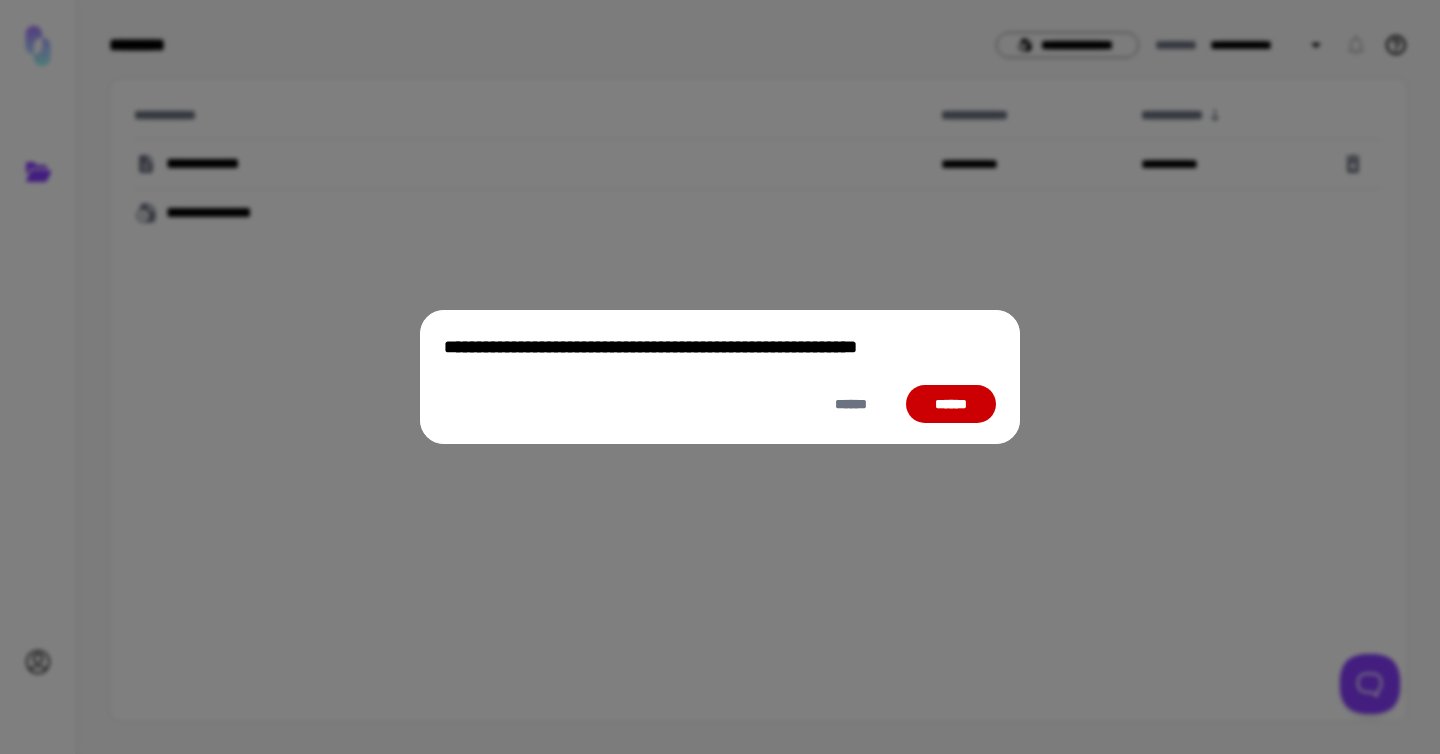 click on "******" at bounding box center (951, 404) 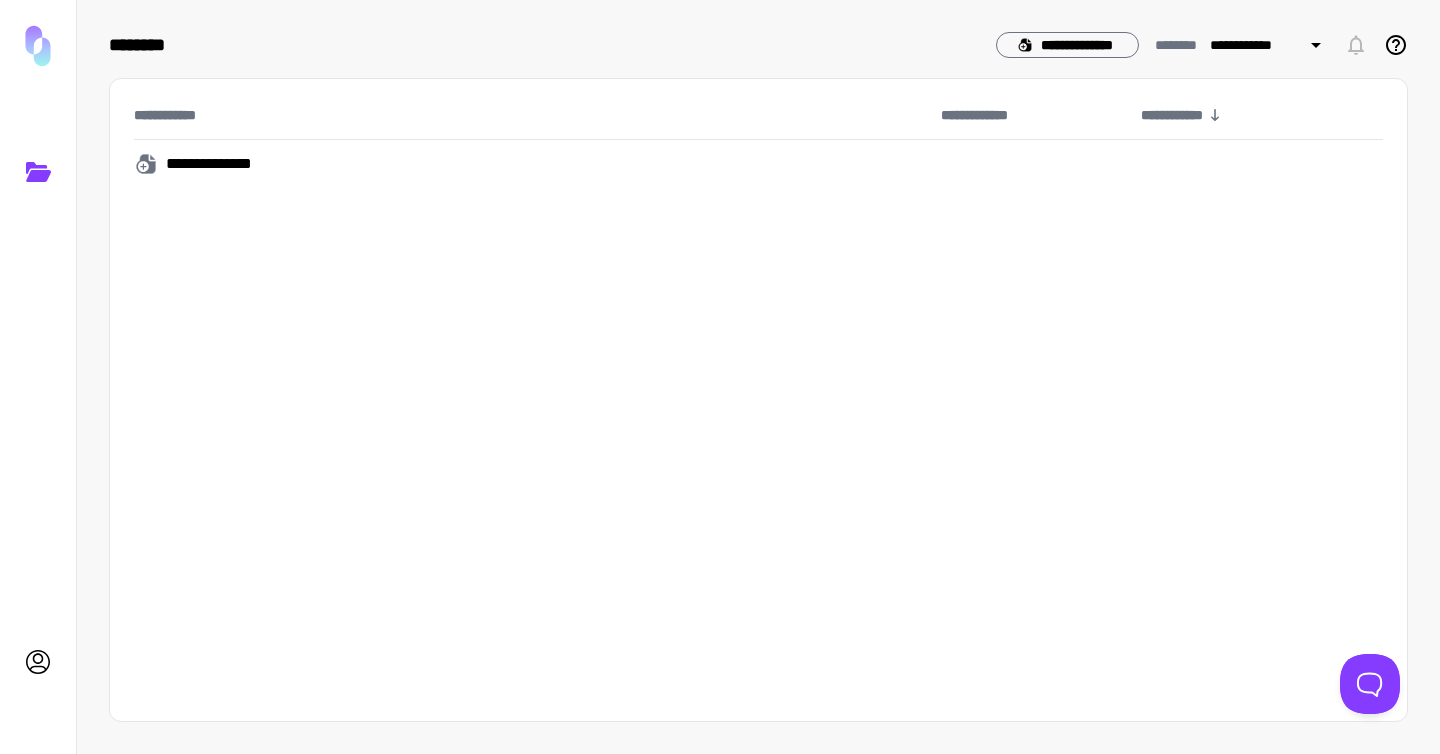 click on "**********" at bounding box center [221, 164] 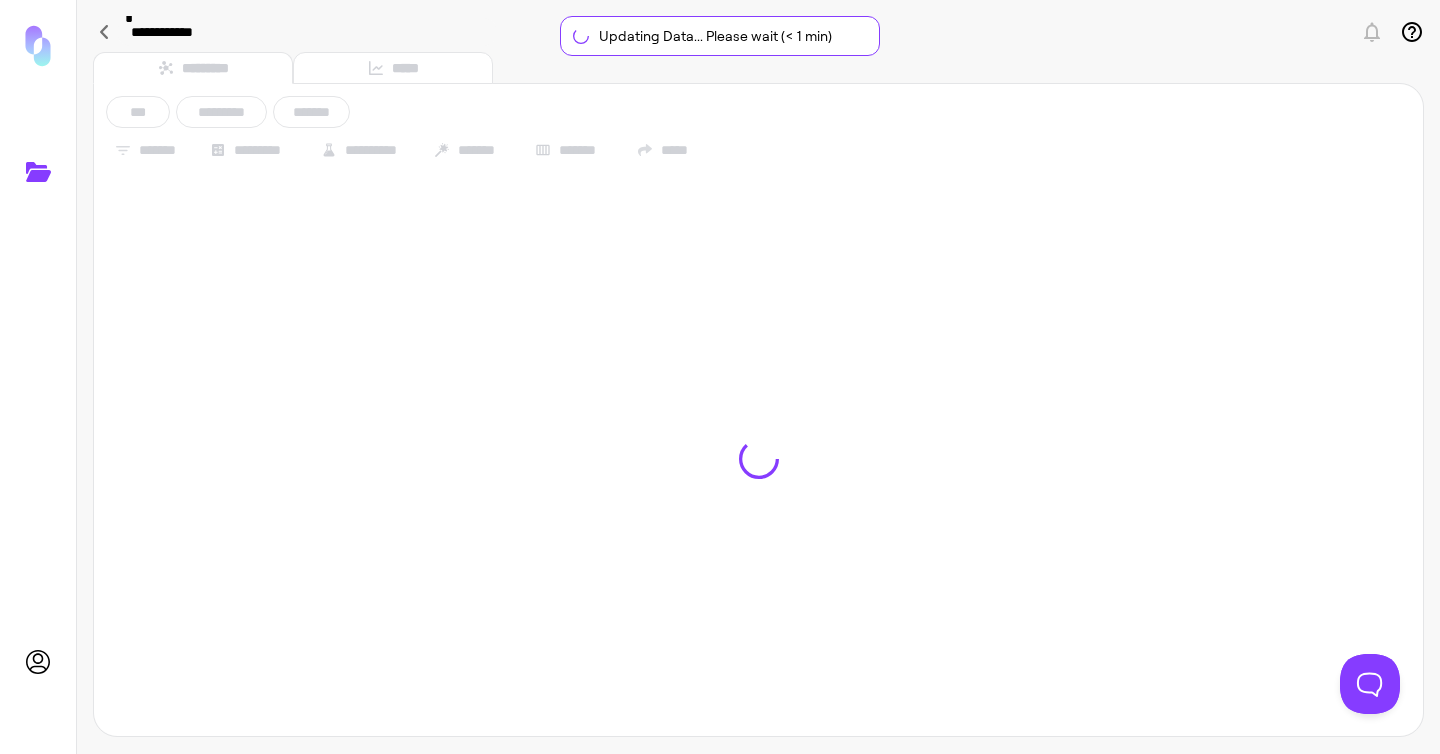 type on "**********" 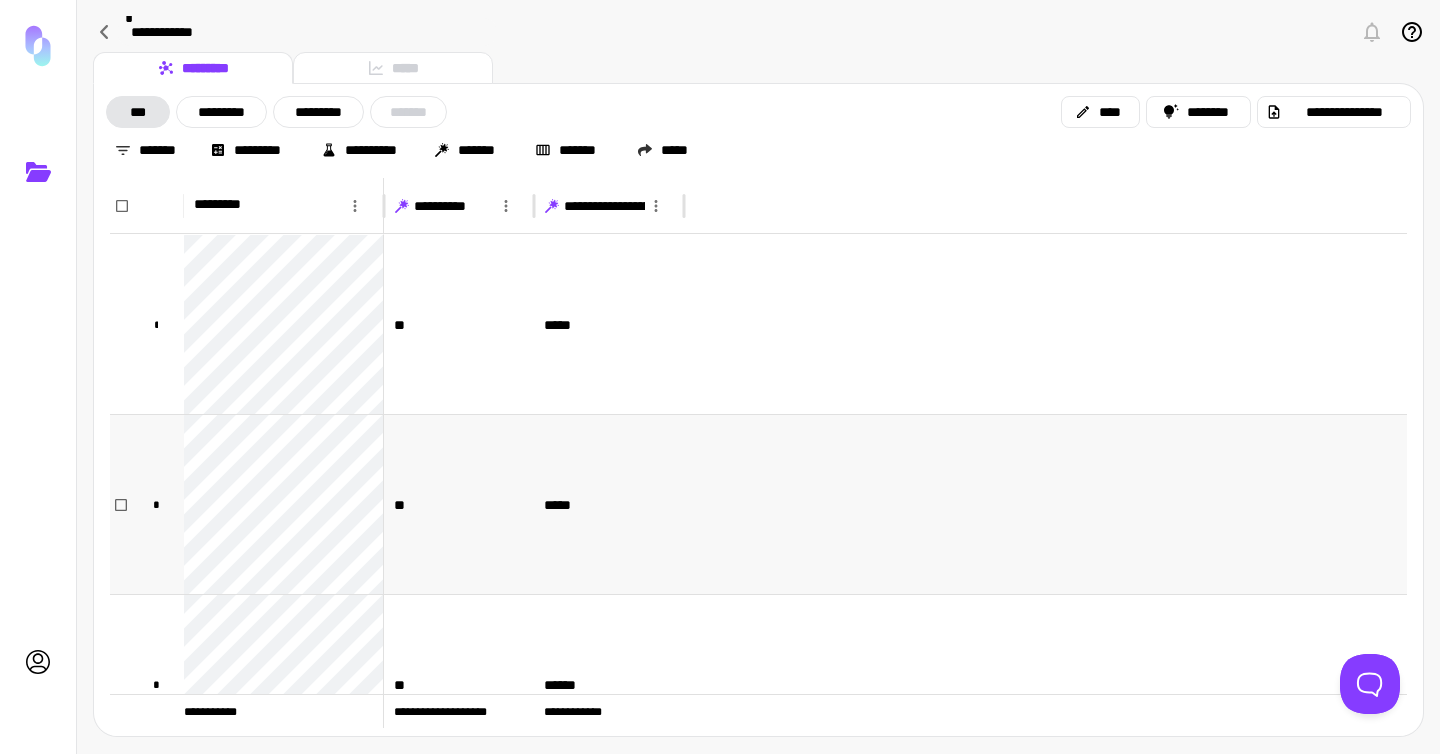 scroll, scrollTop: 221, scrollLeft: 0, axis: vertical 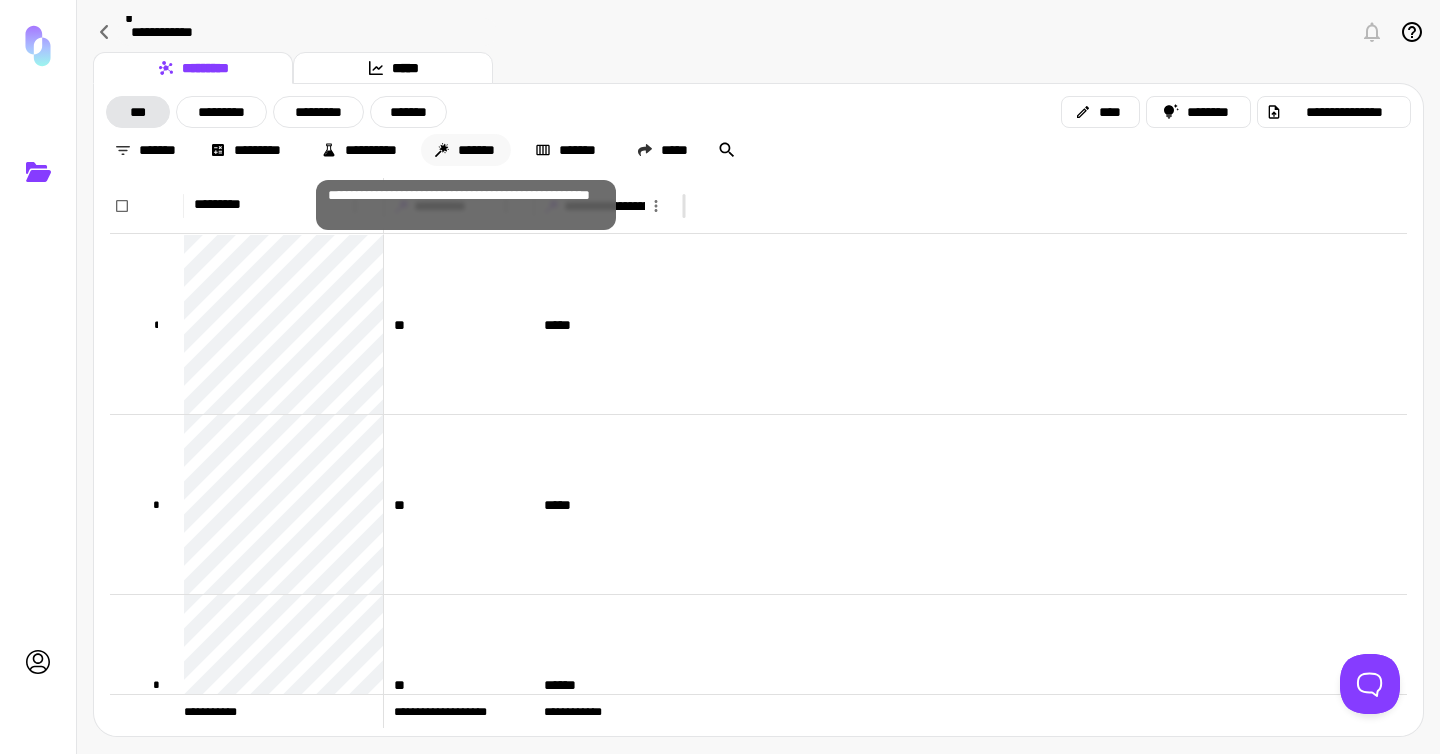 click on "*******" at bounding box center (466, 150) 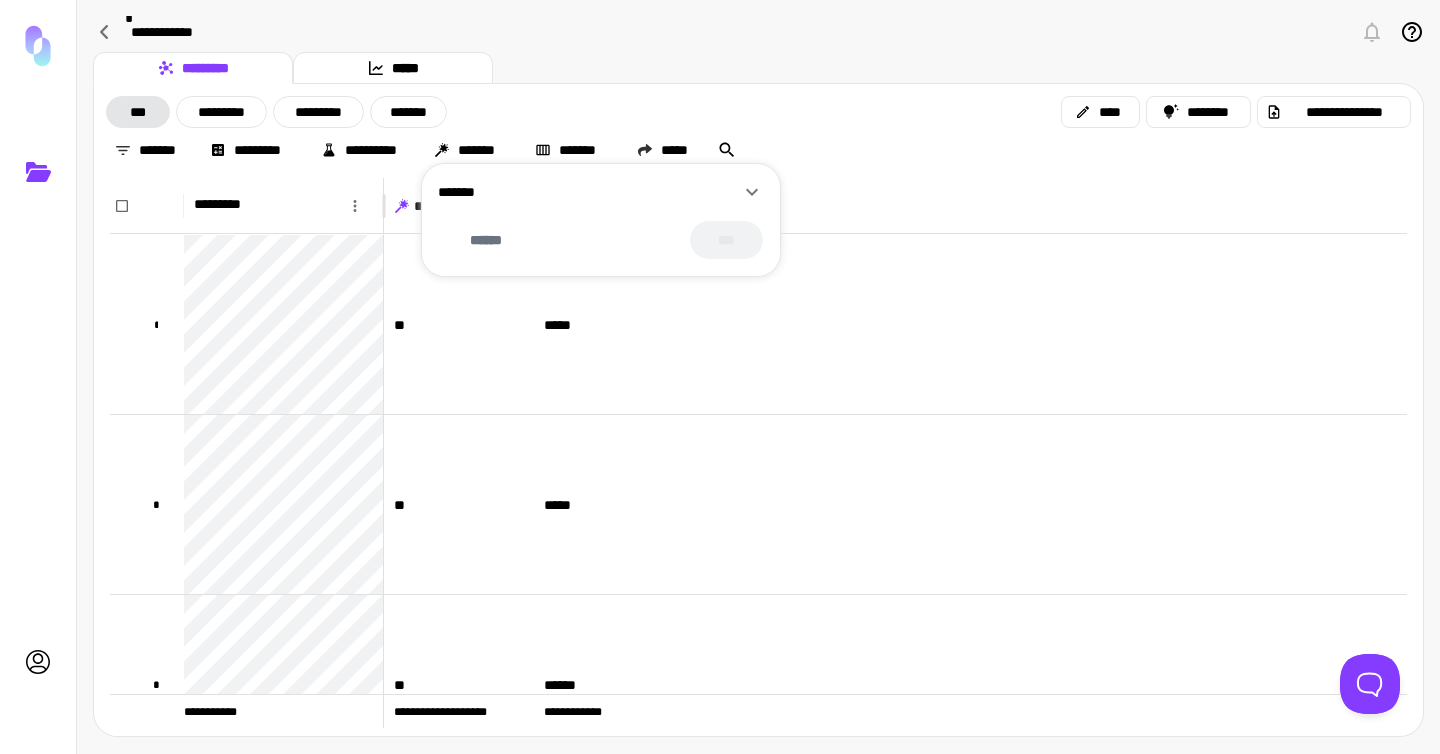 click 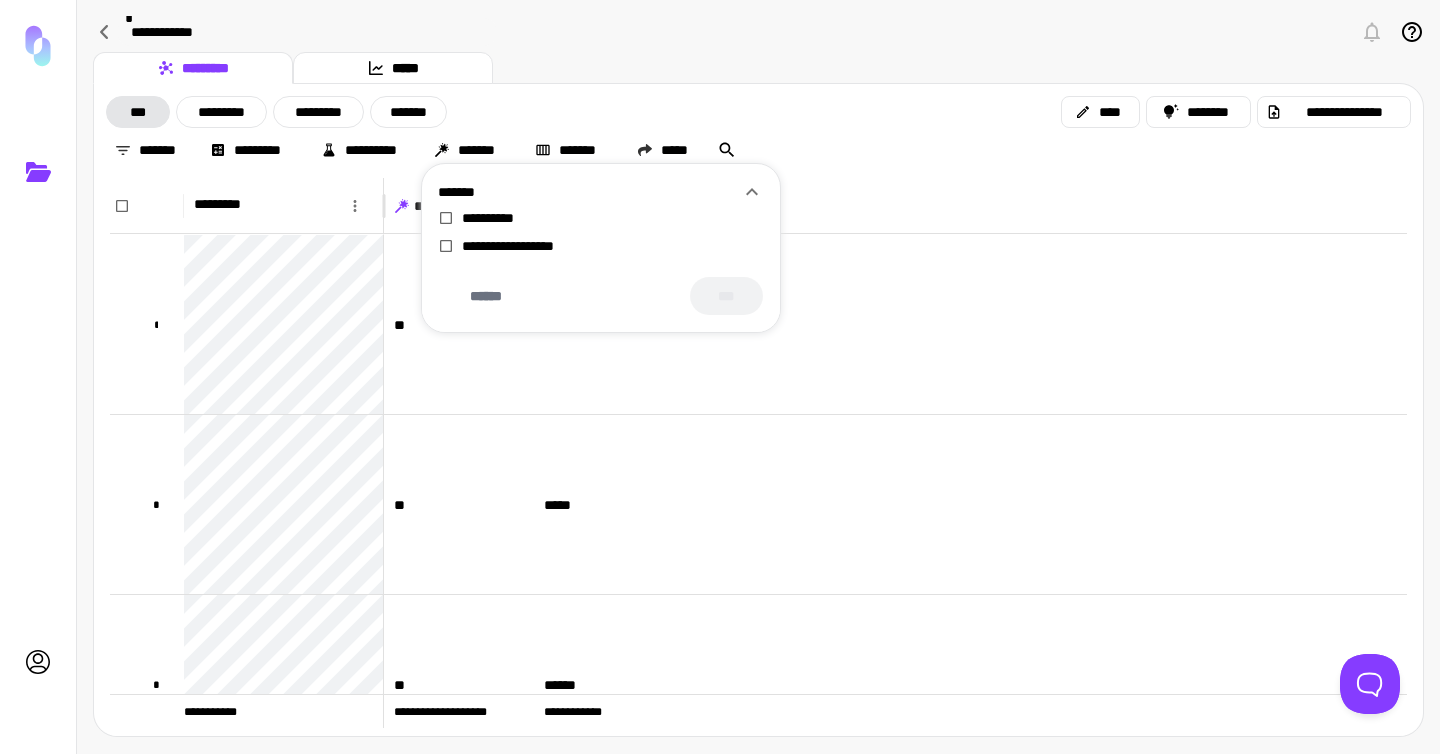 click on "**********" at bounding box center (511, 246) 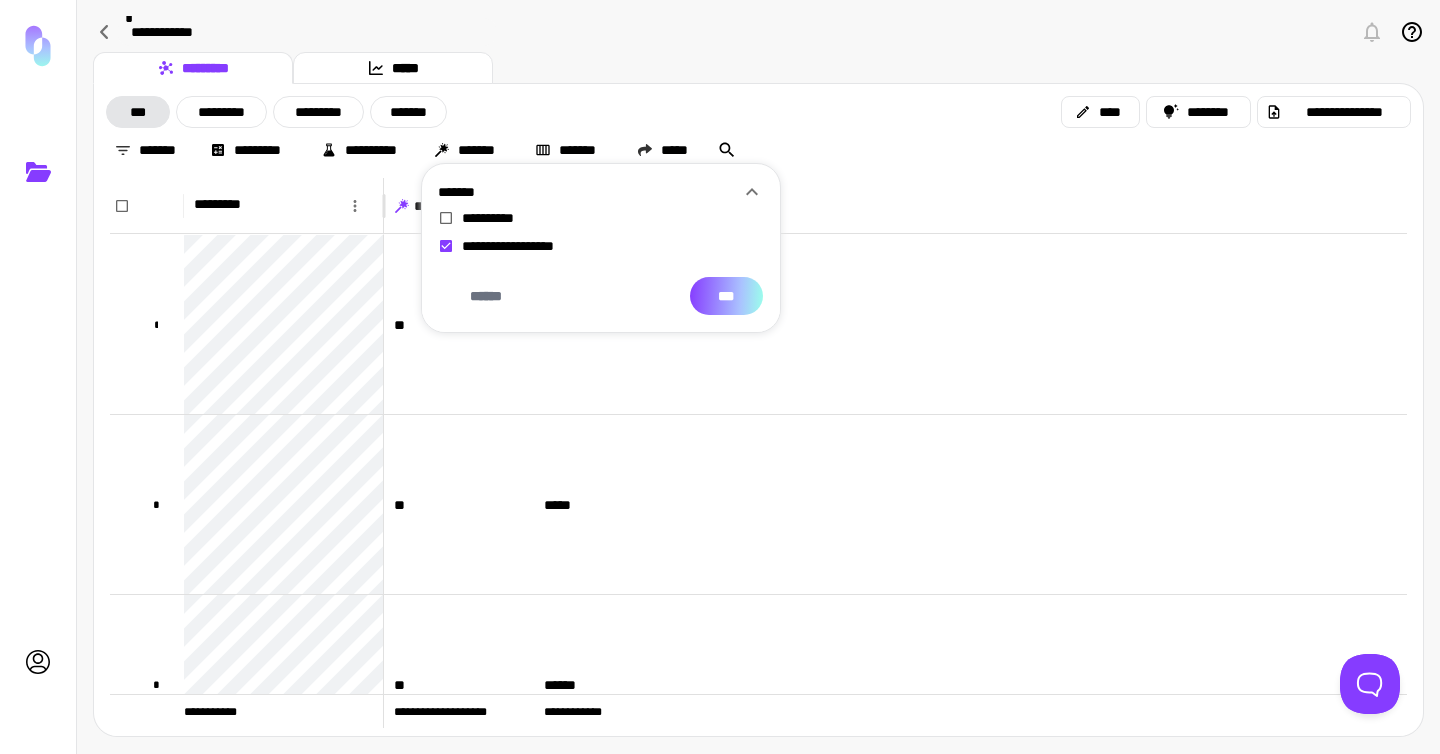 click on "***" at bounding box center (726, 296) 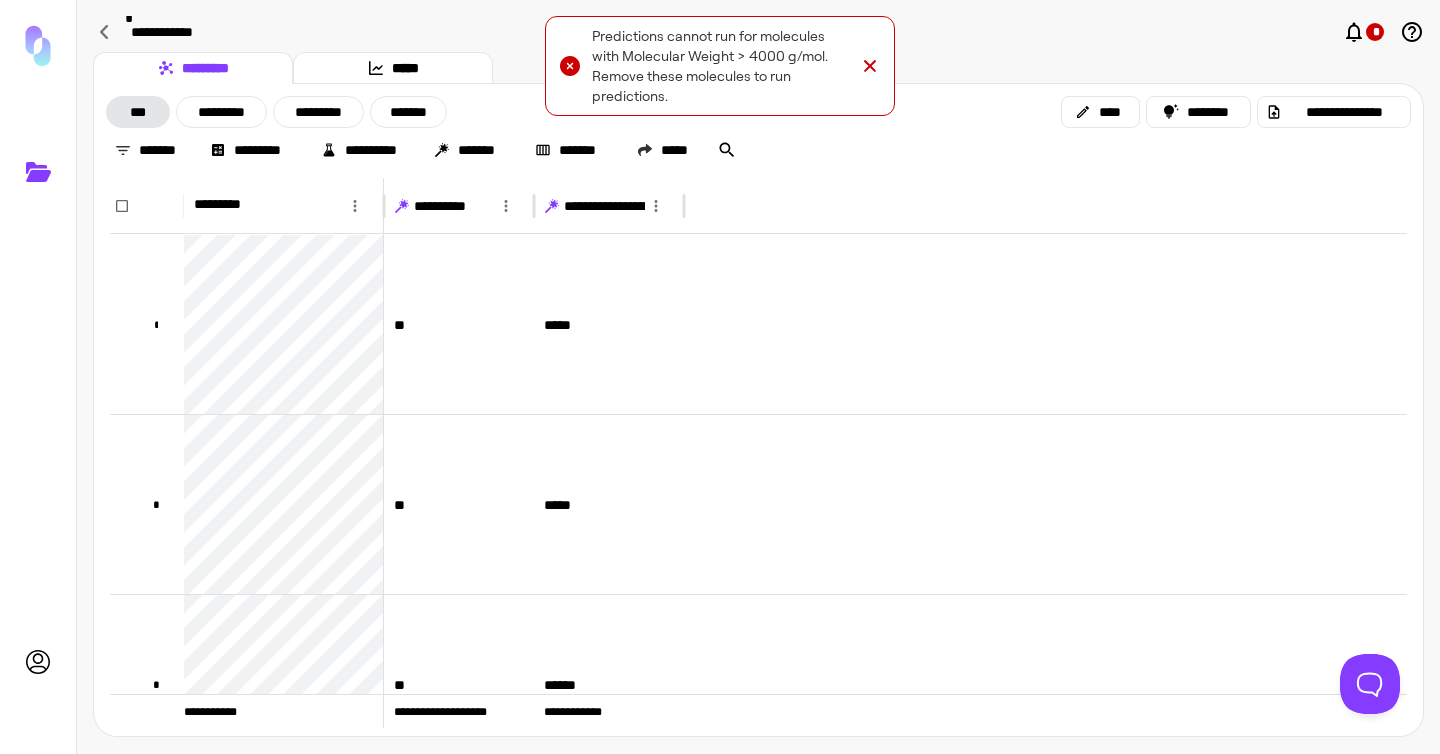 click 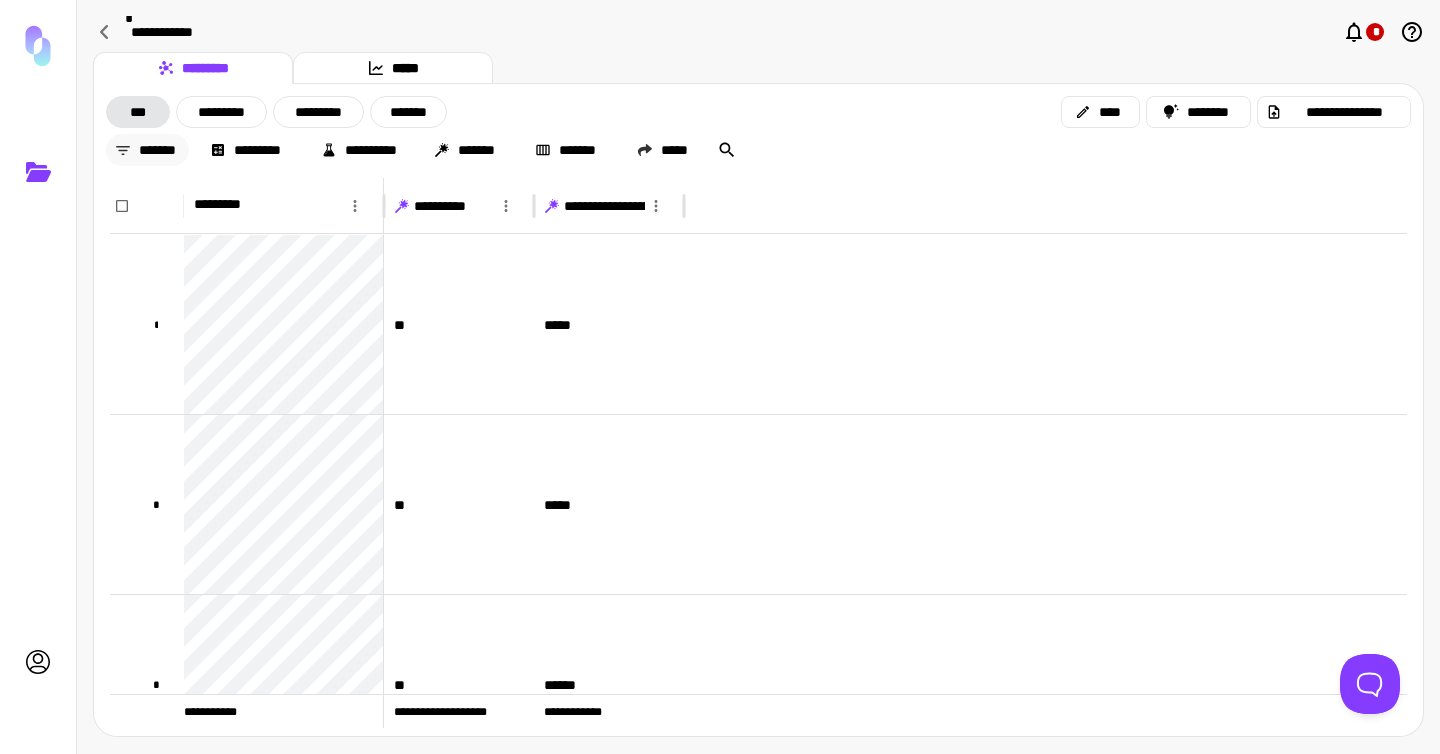 click on "*******" at bounding box center (147, 150) 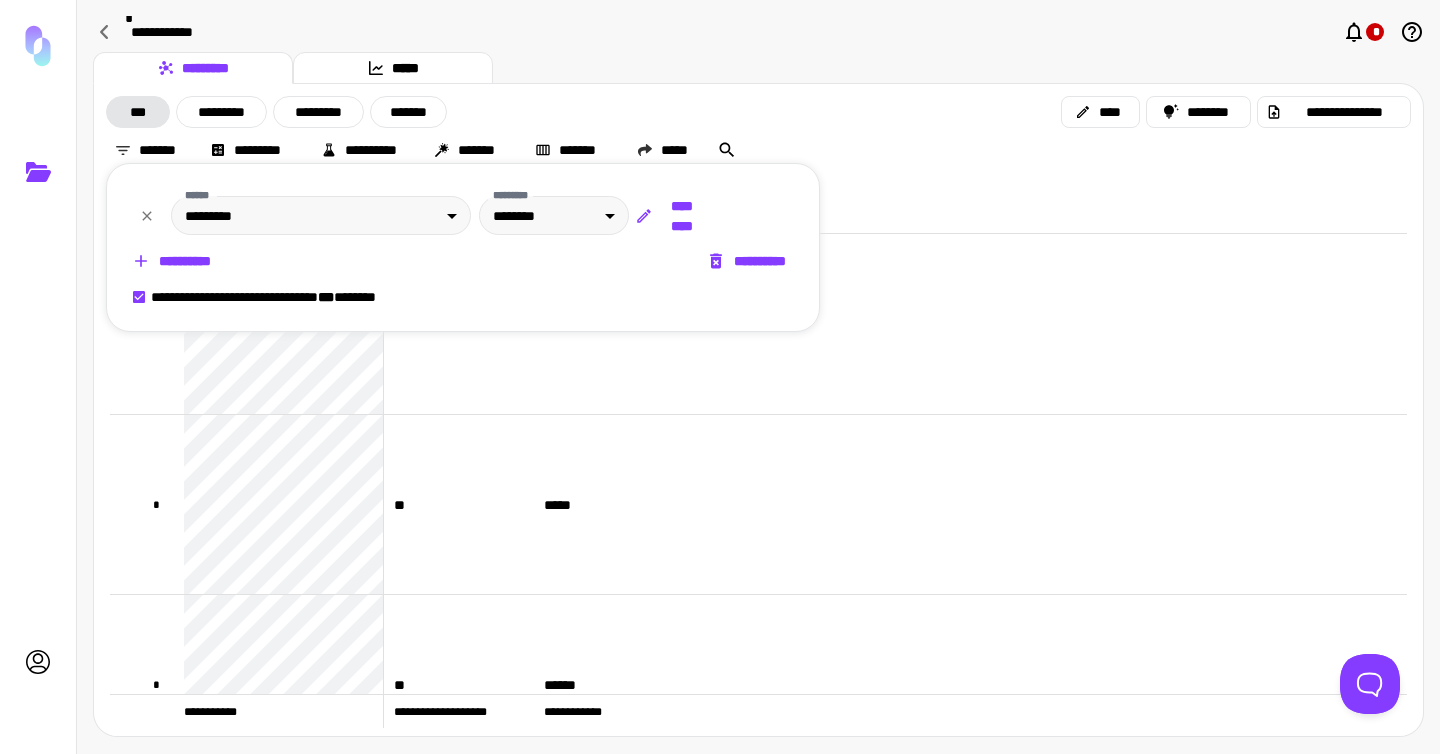 click on "**********" at bounding box center (463, 247) 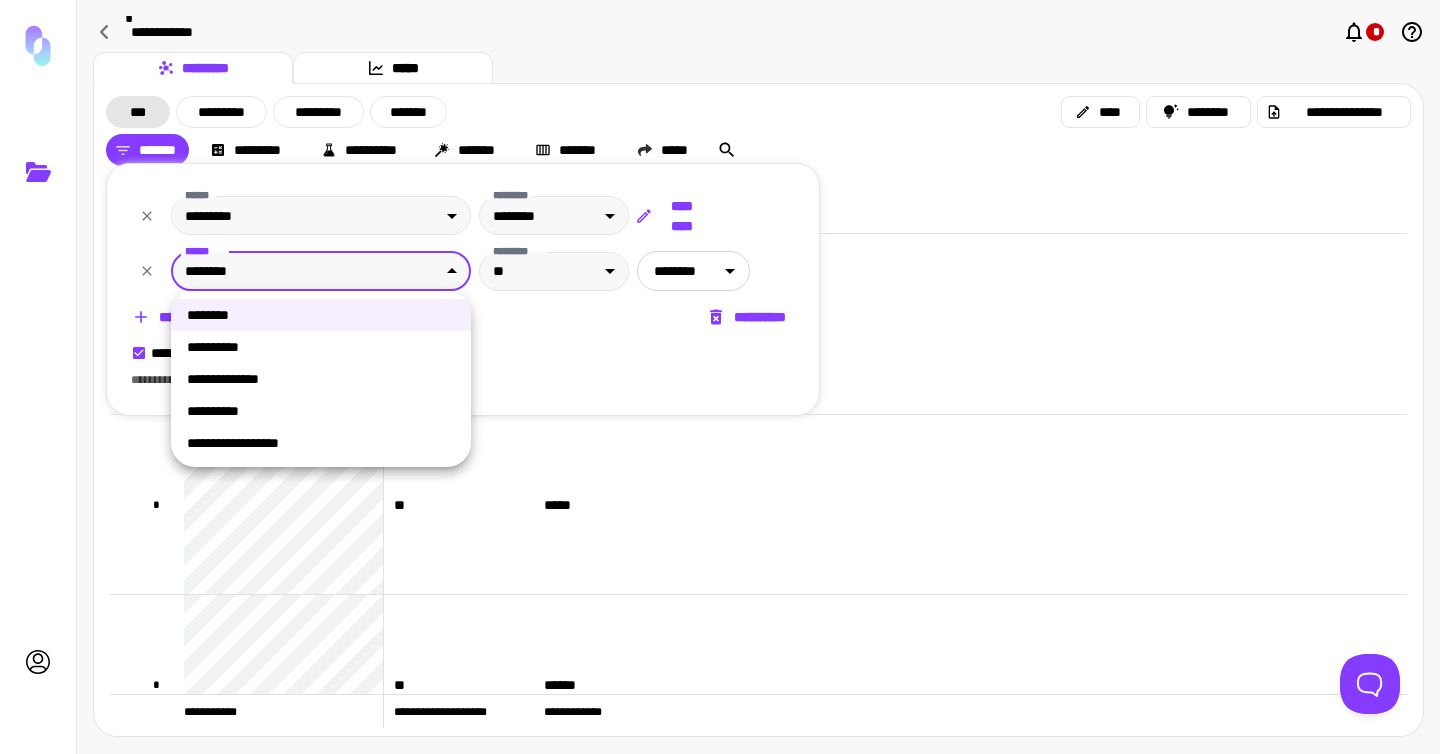 click on "**********" at bounding box center (720, 377) 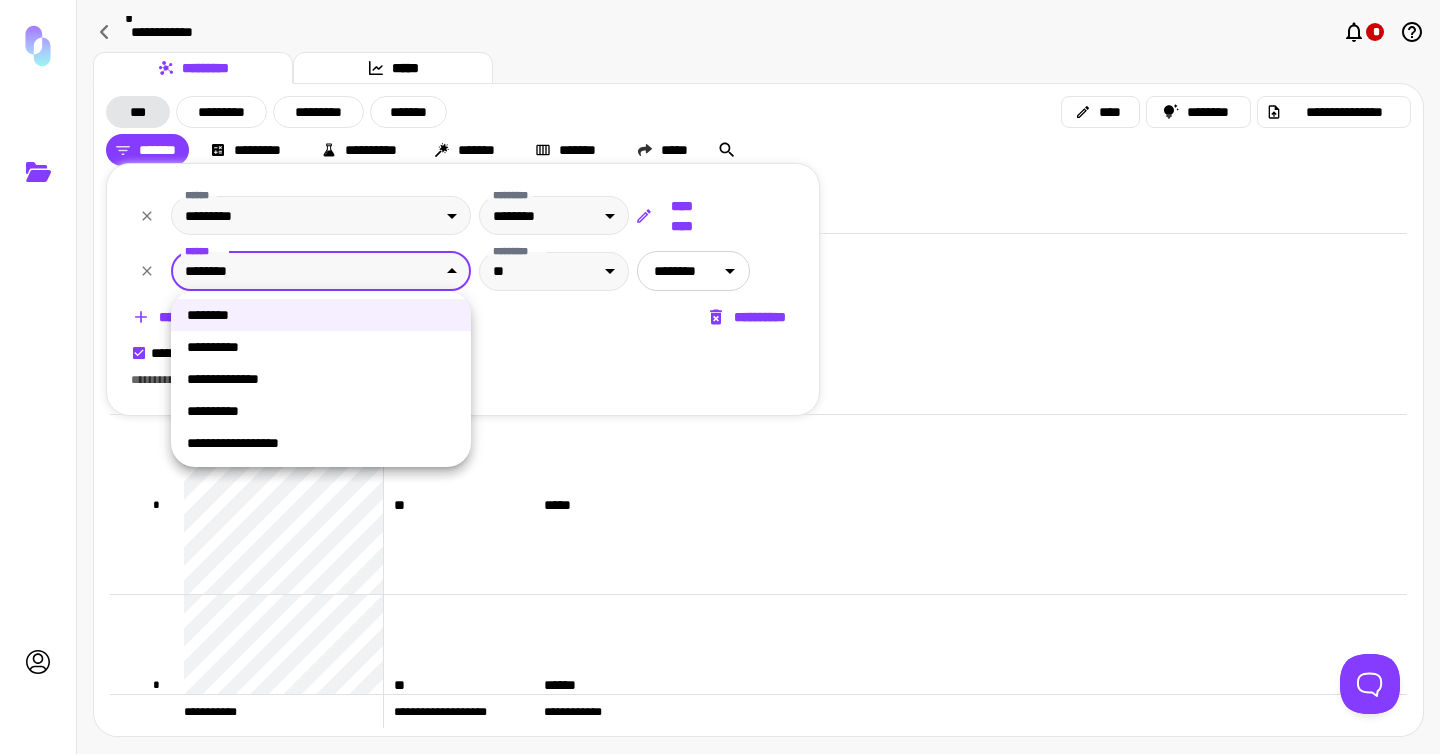 click at bounding box center (720, 377) 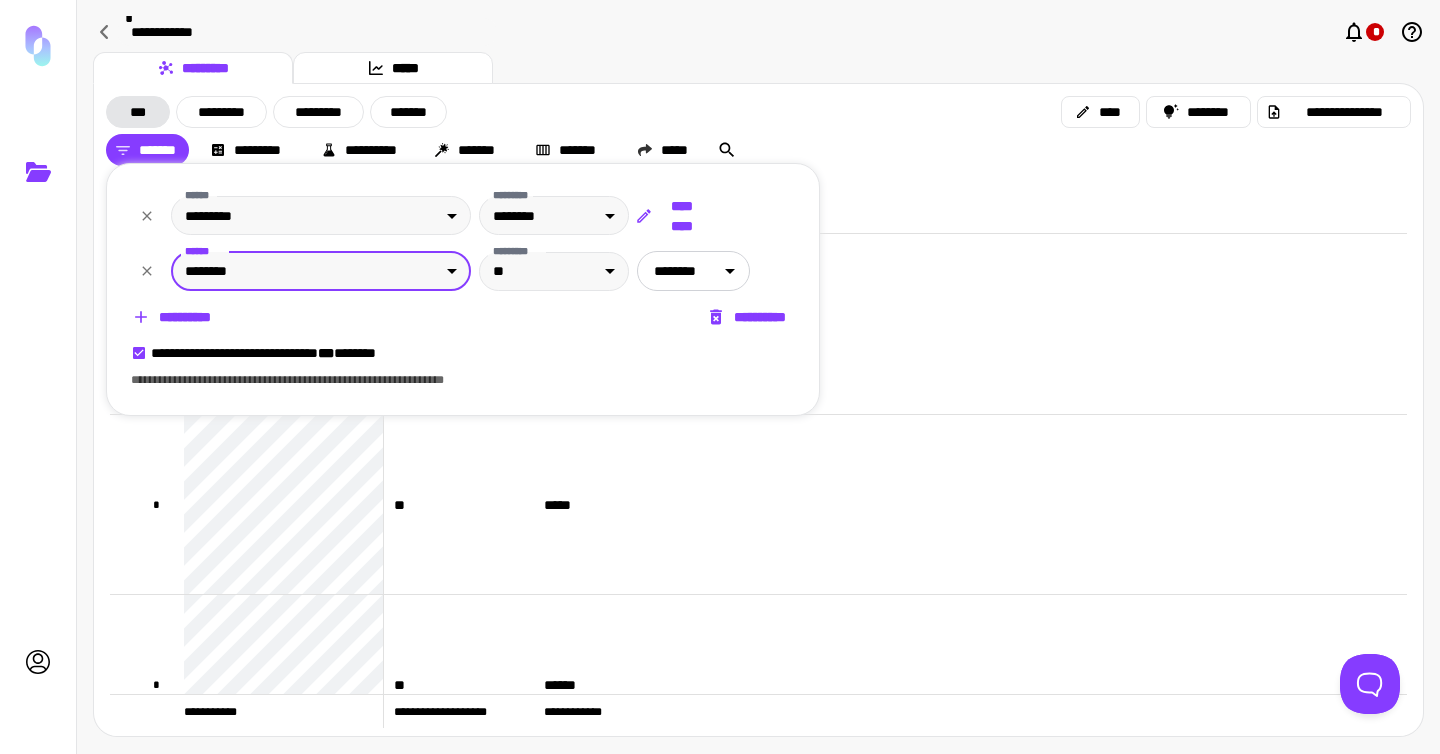 click on "**********" at bounding box center (173, 317) 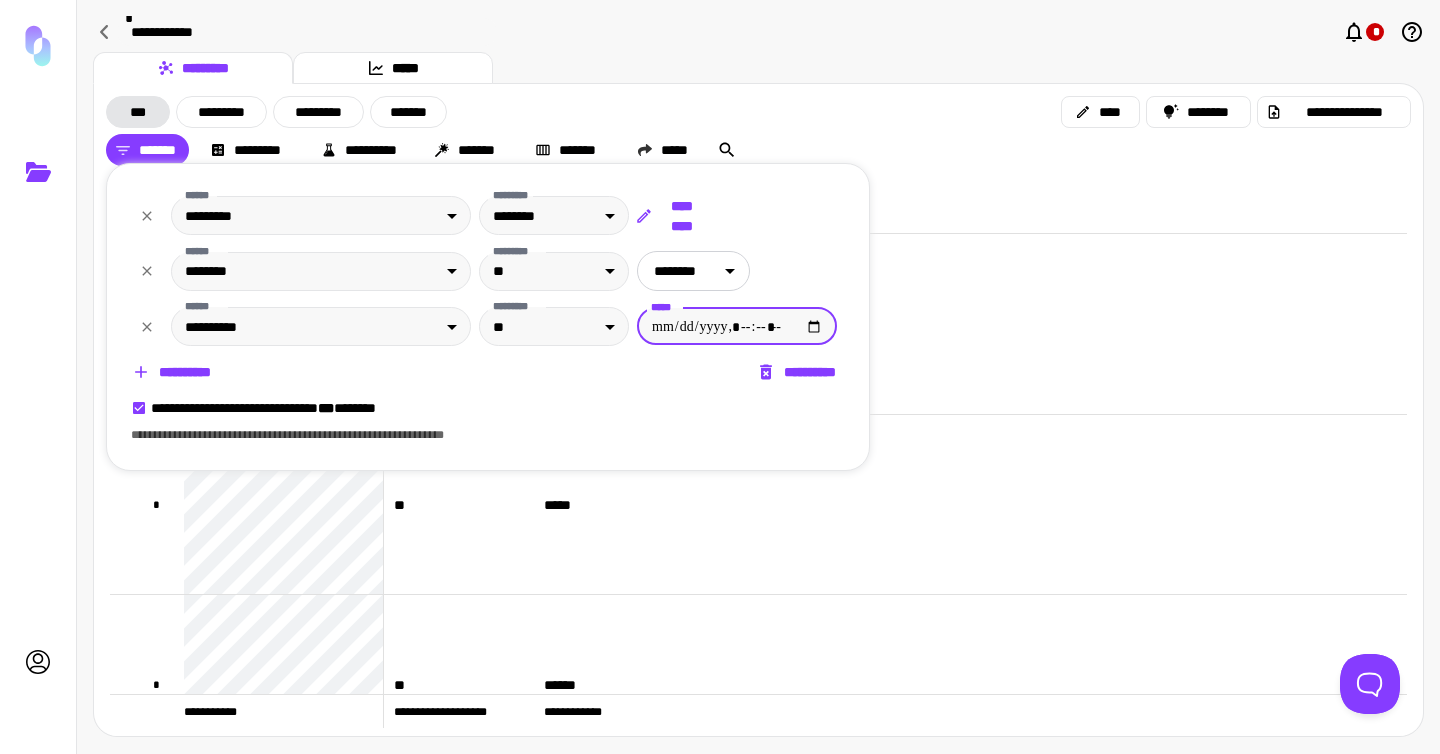 click on "**********" at bounding box center (488, 317) 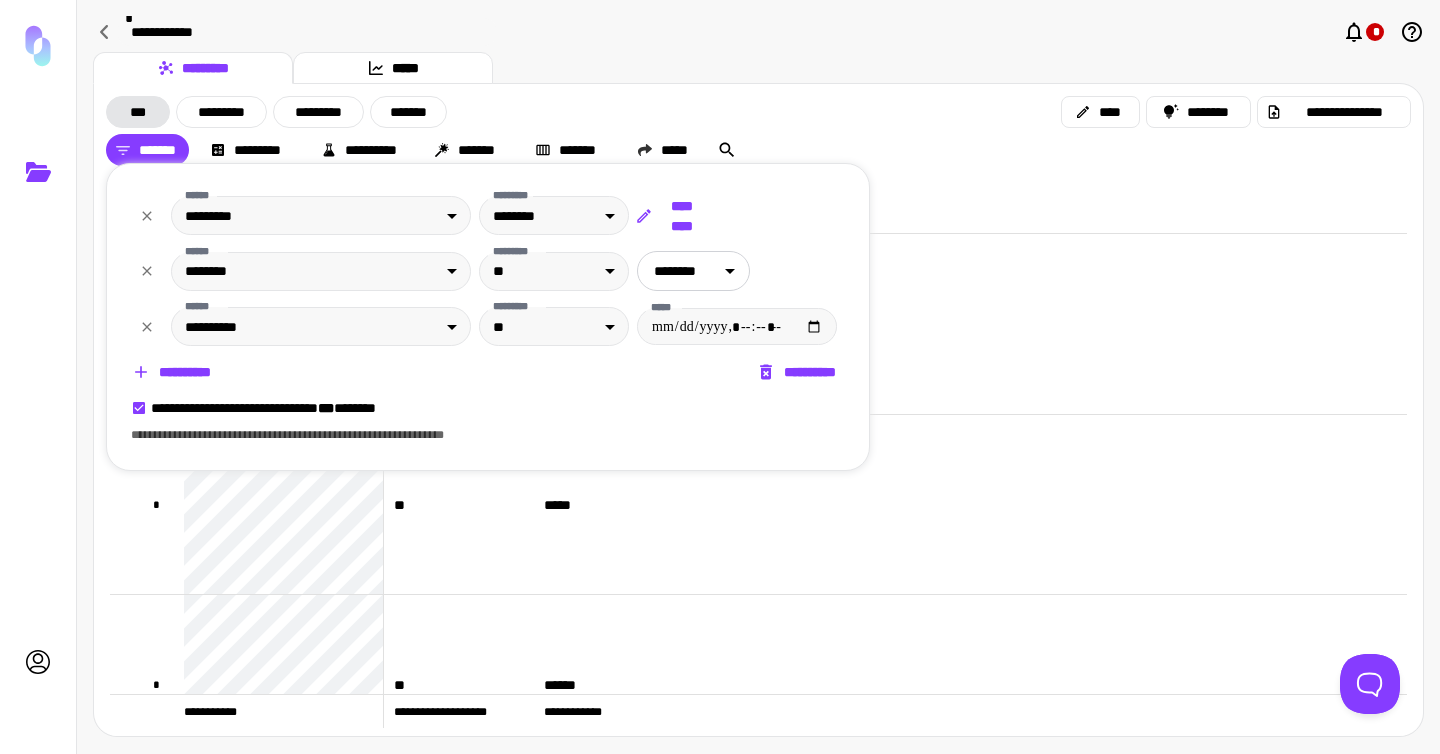 click on "**********" at bounding box center (488, 326) 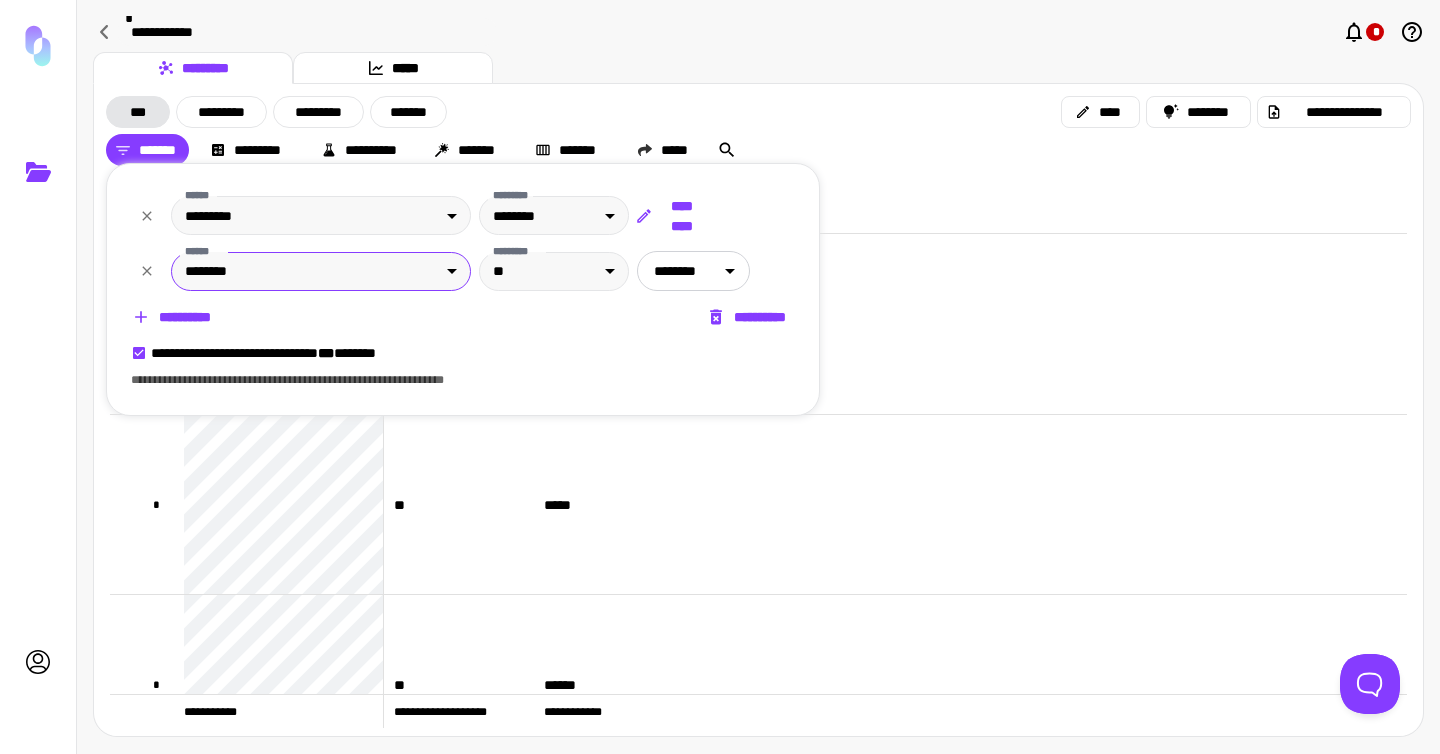 click on "**********" at bounding box center [720, 377] 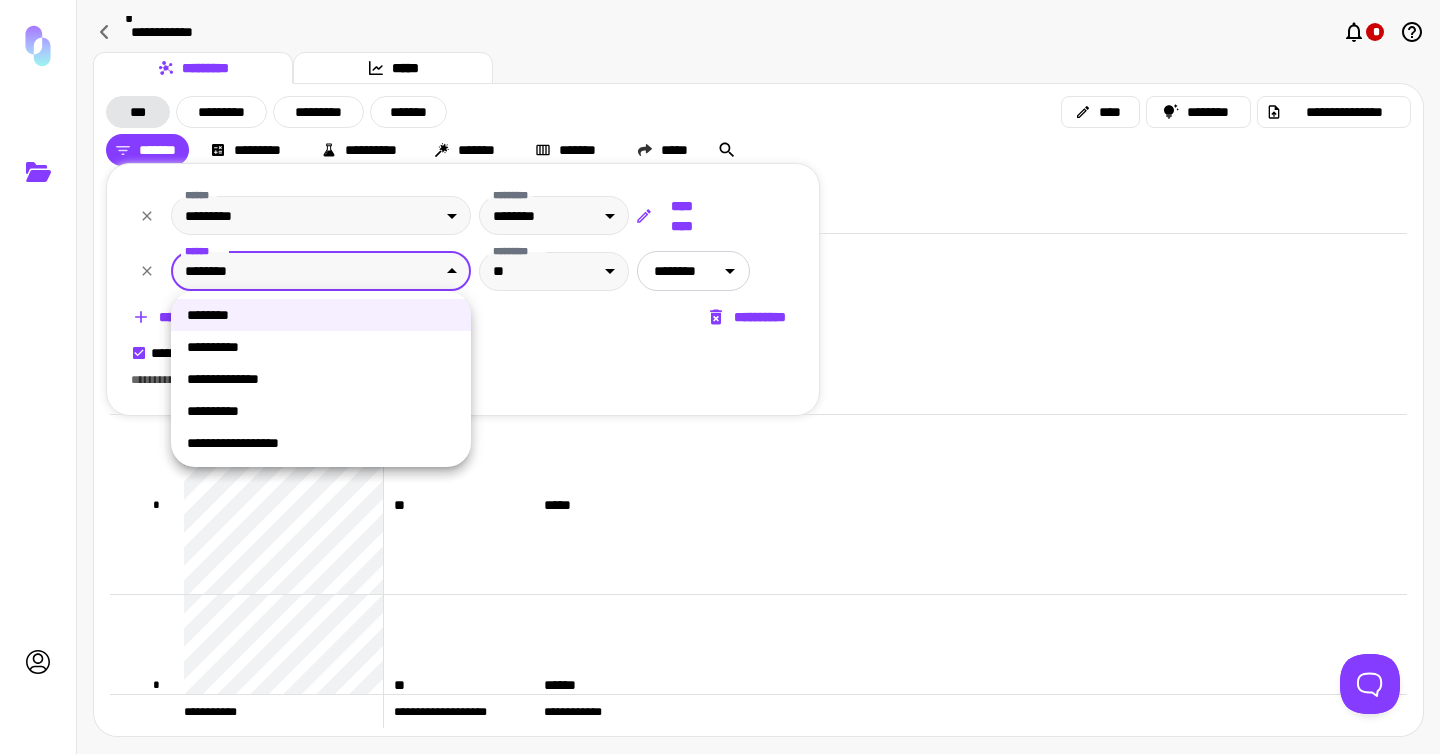 click at bounding box center [720, 377] 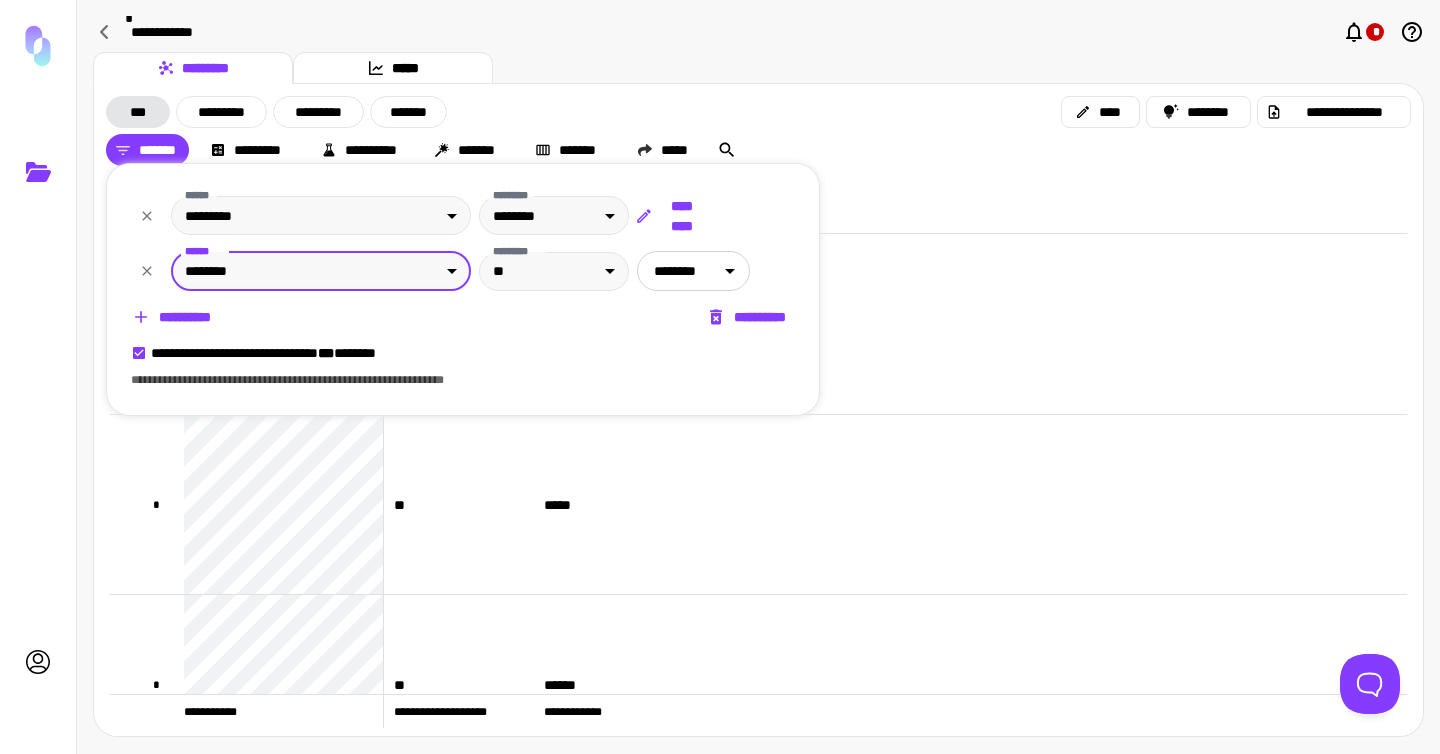click at bounding box center (720, 377) 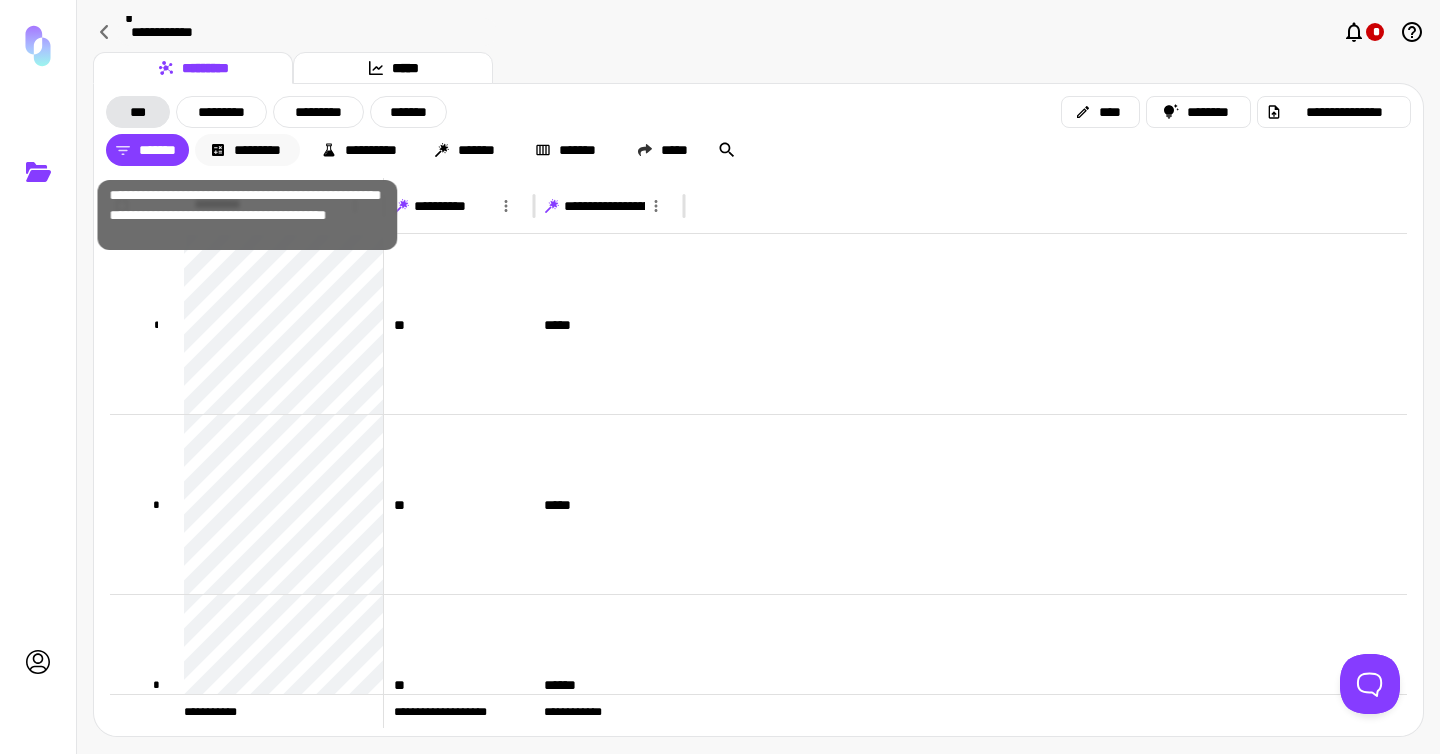 click on "*********" at bounding box center [247, 150] 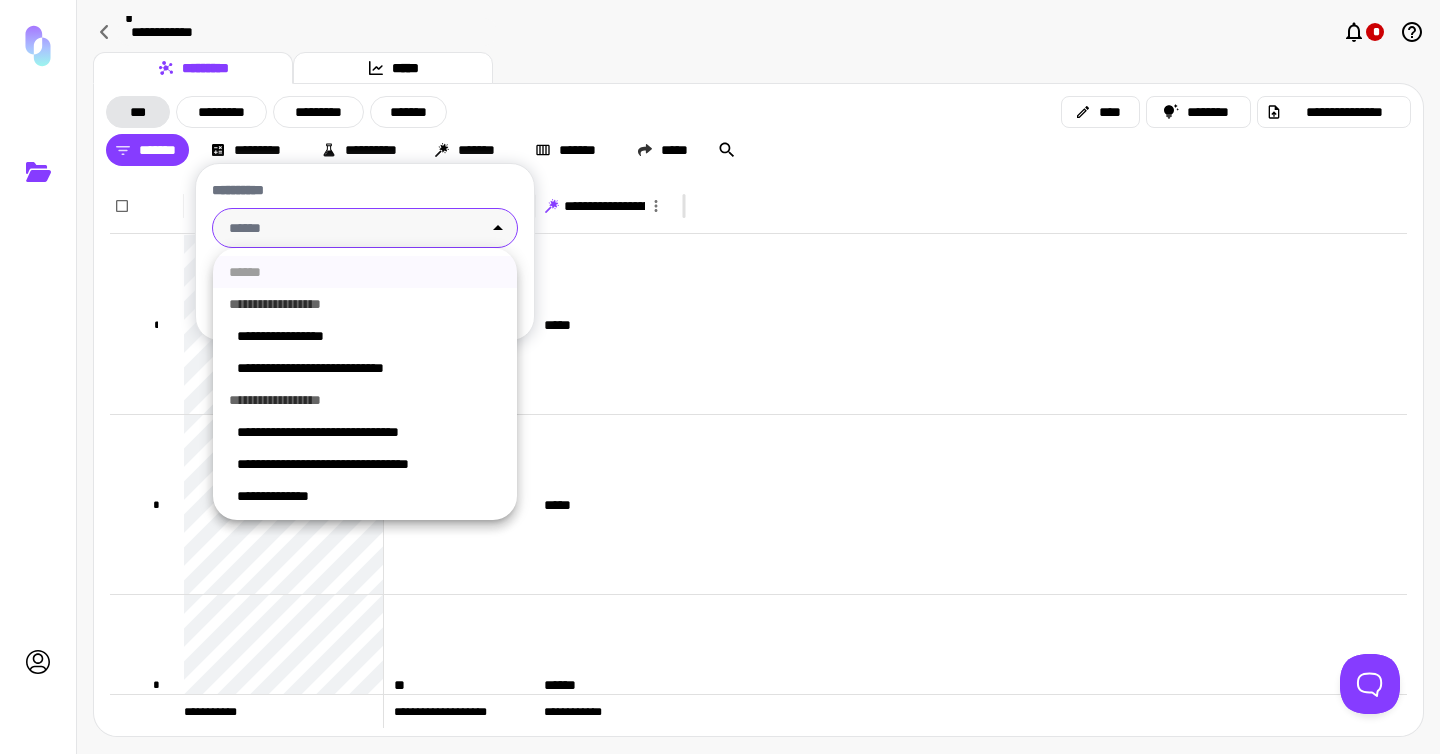 click on "**********" at bounding box center (720, 377) 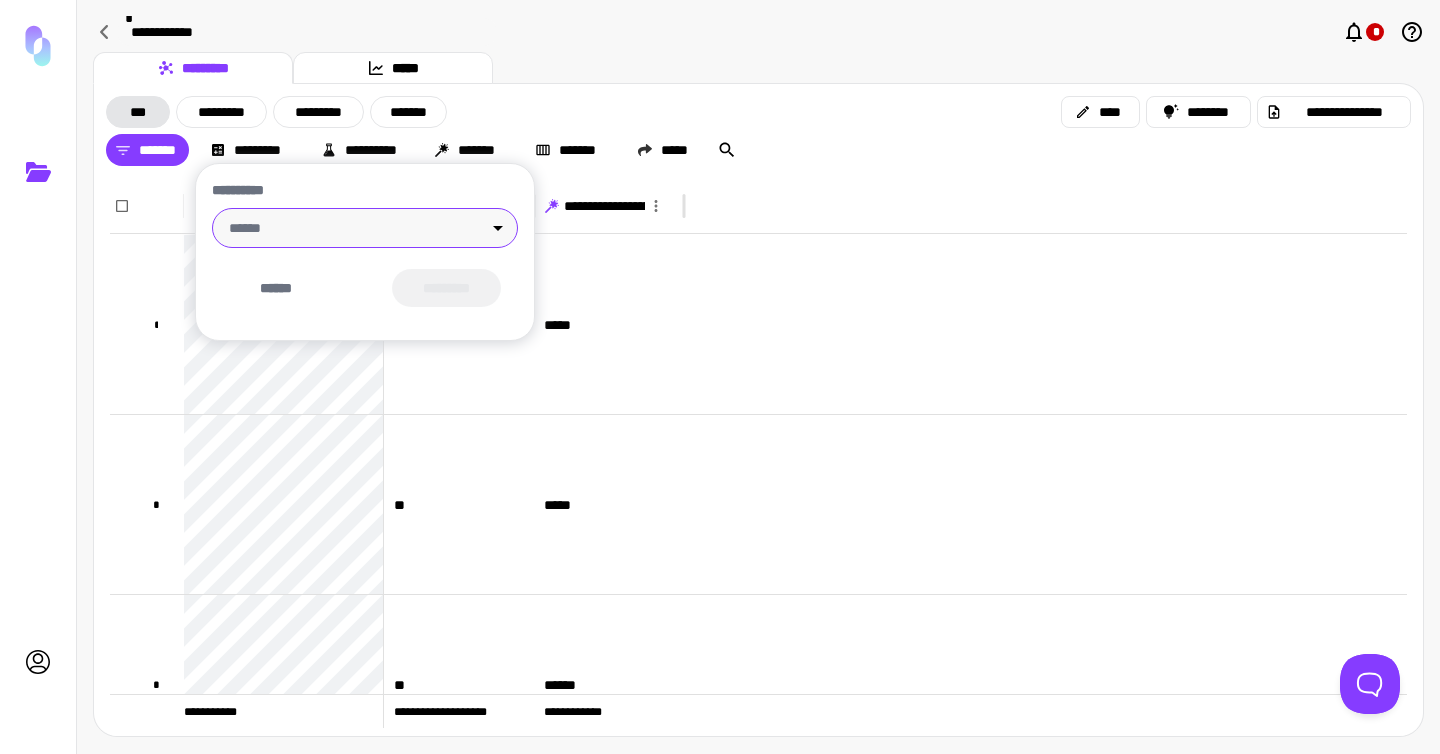 click at bounding box center [720, 377] 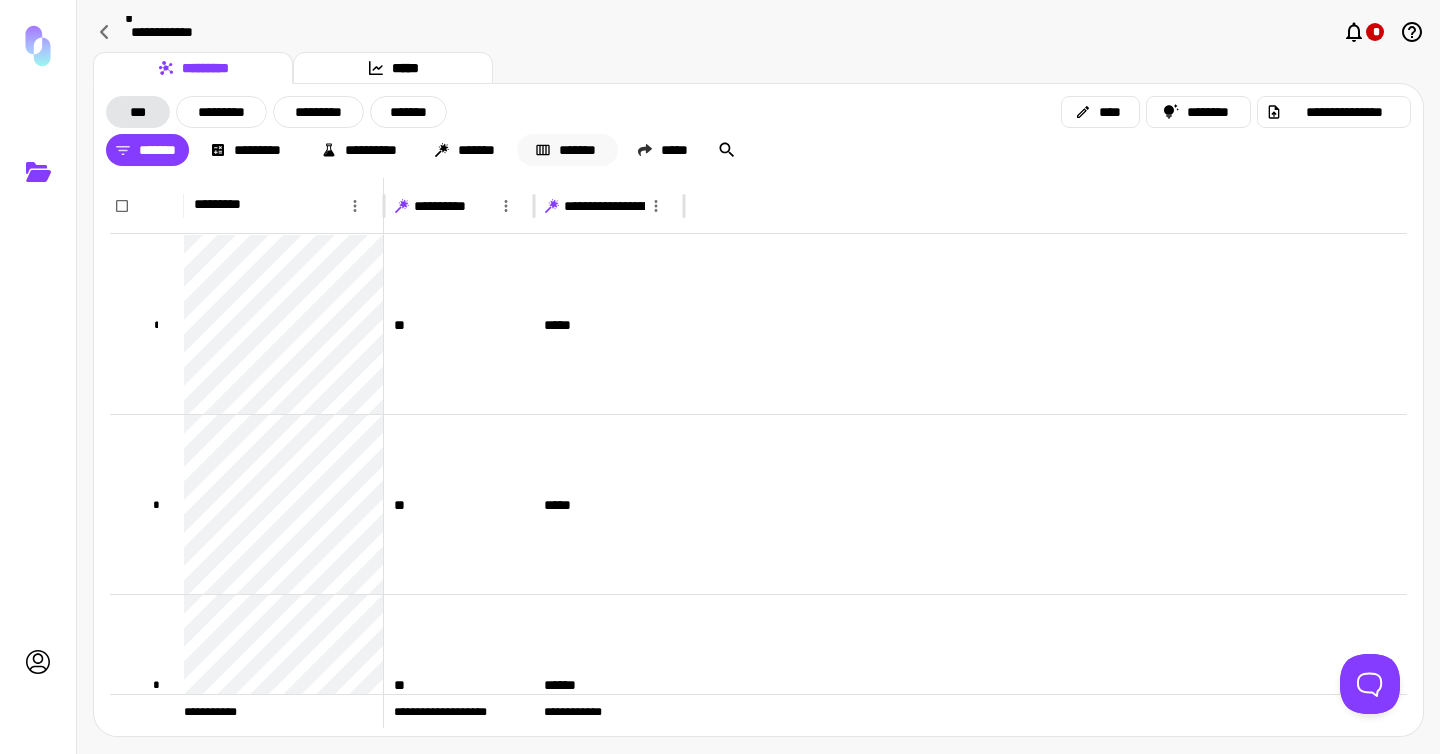 click on "*******" at bounding box center (567, 150) 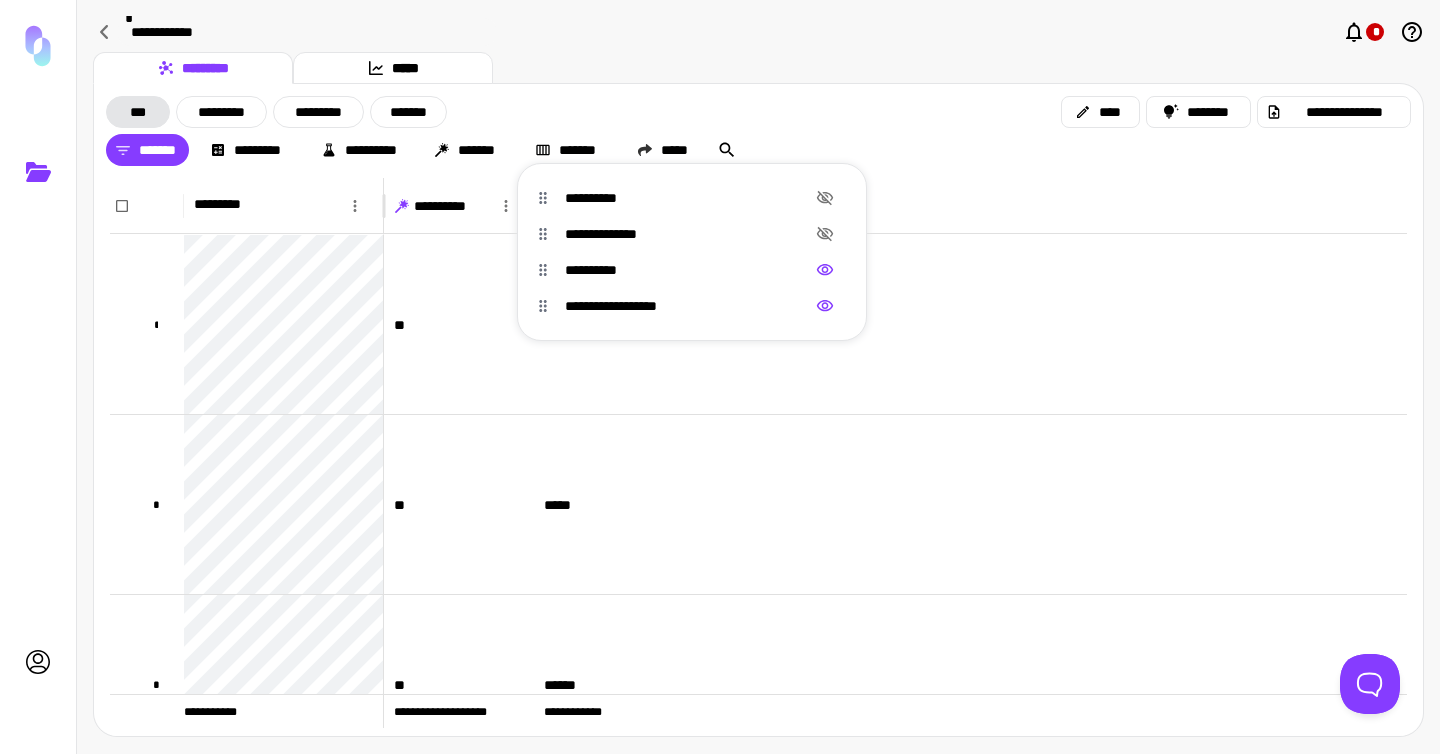click at bounding box center (720, 377) 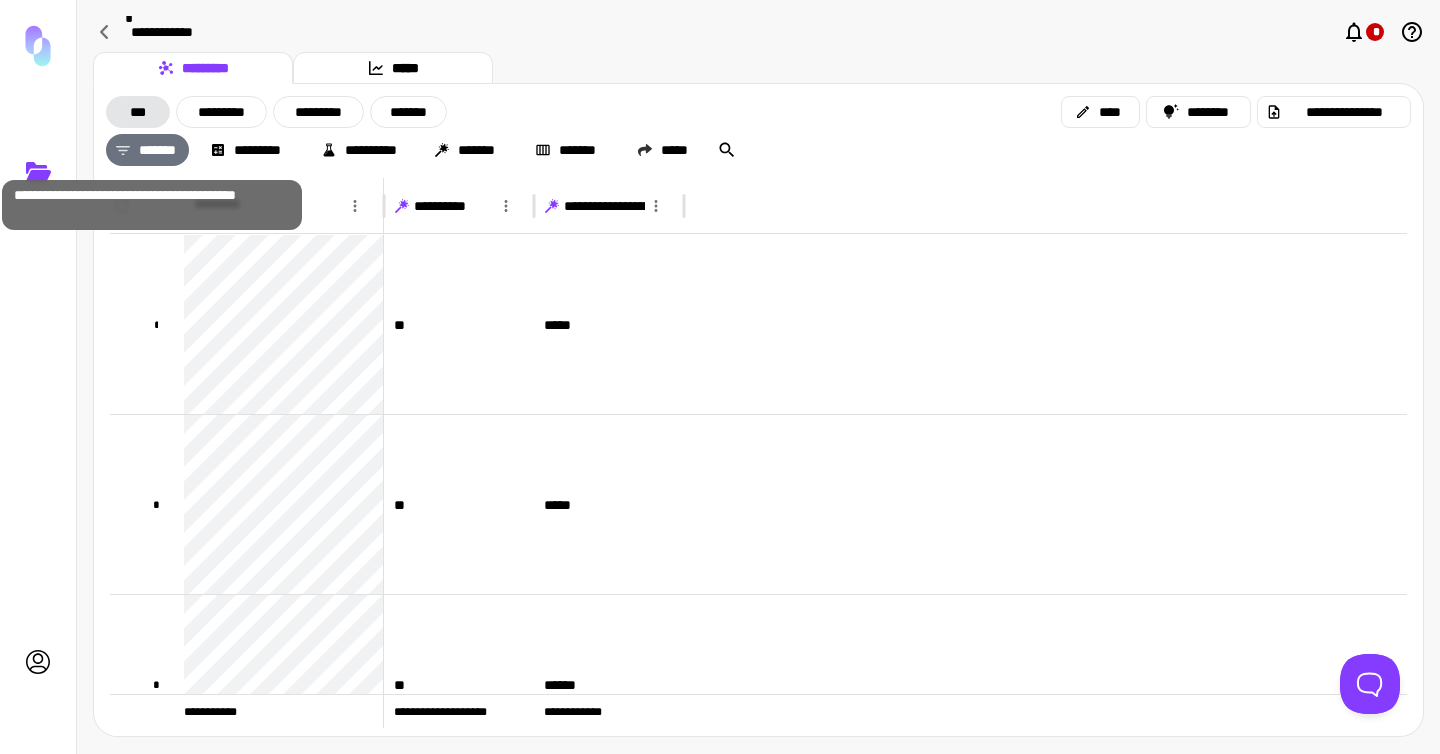 click on "*******" at bounding box center (147, 150) 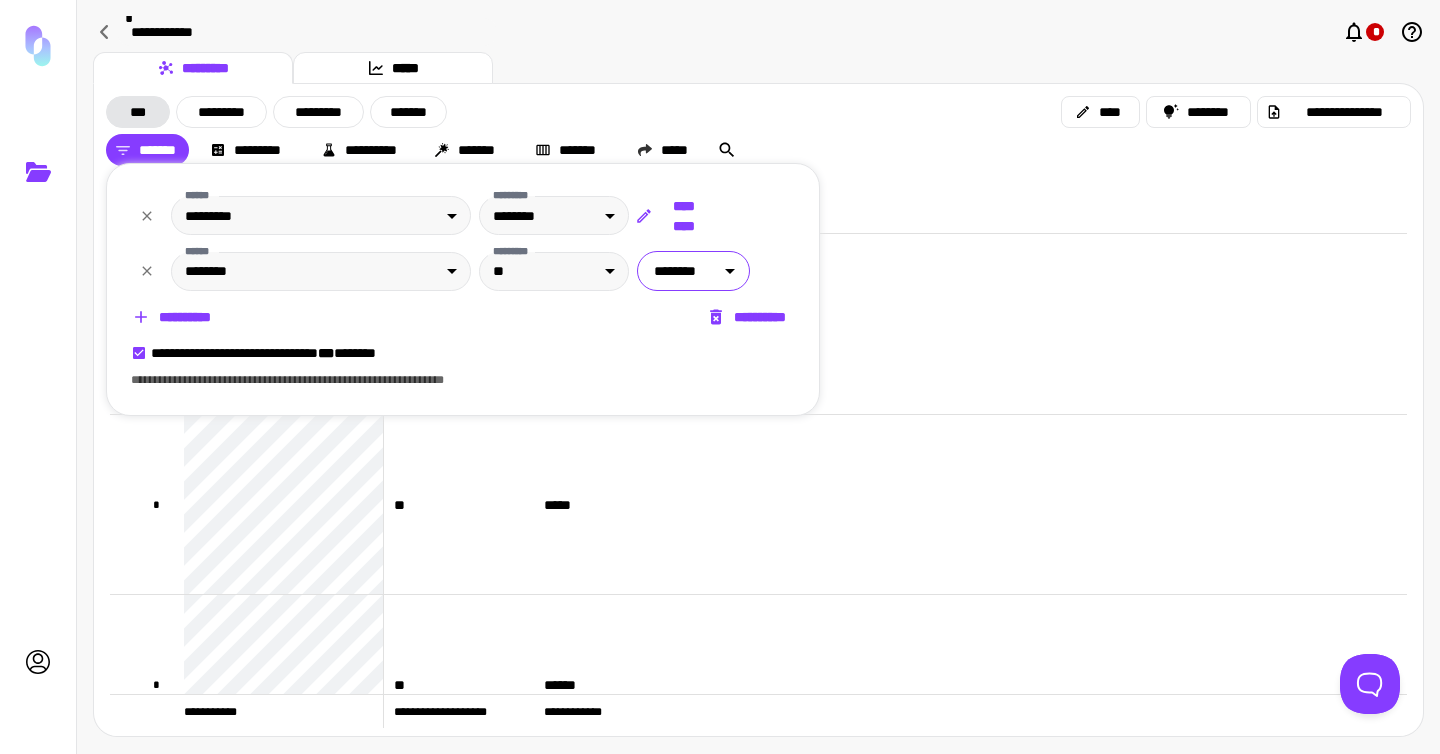 click on "**********" at bounding box center [720, 377] 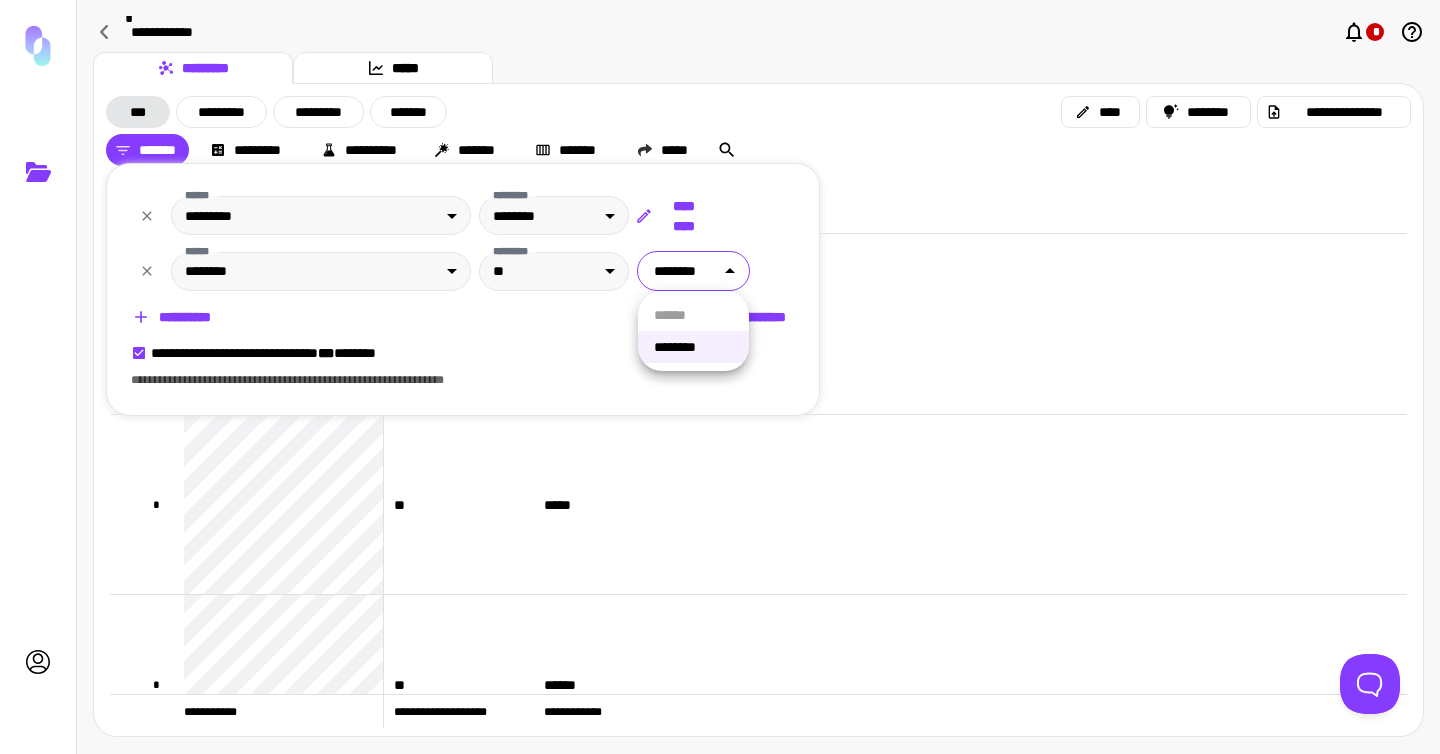 click at bounding box center [720, 377] 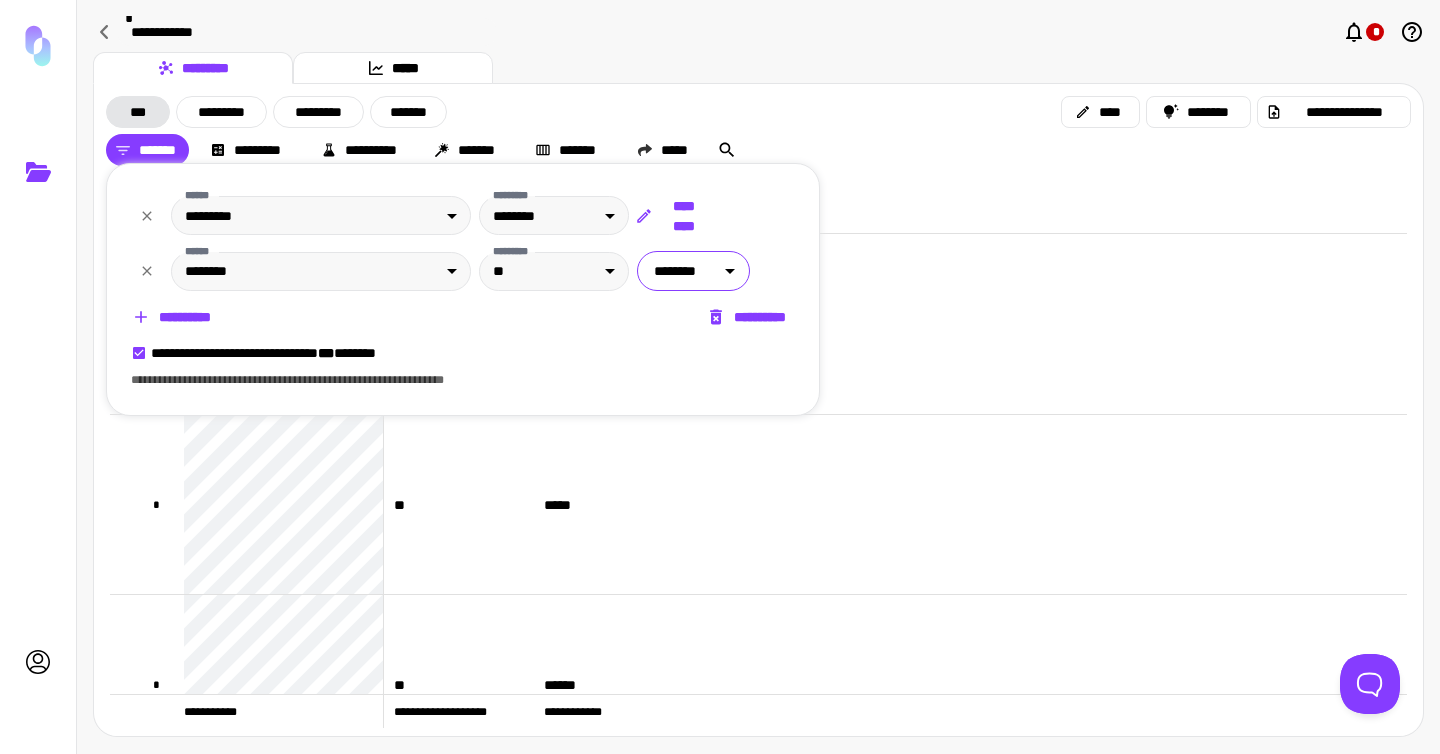click on "**********" at bounding box center [720, 377] 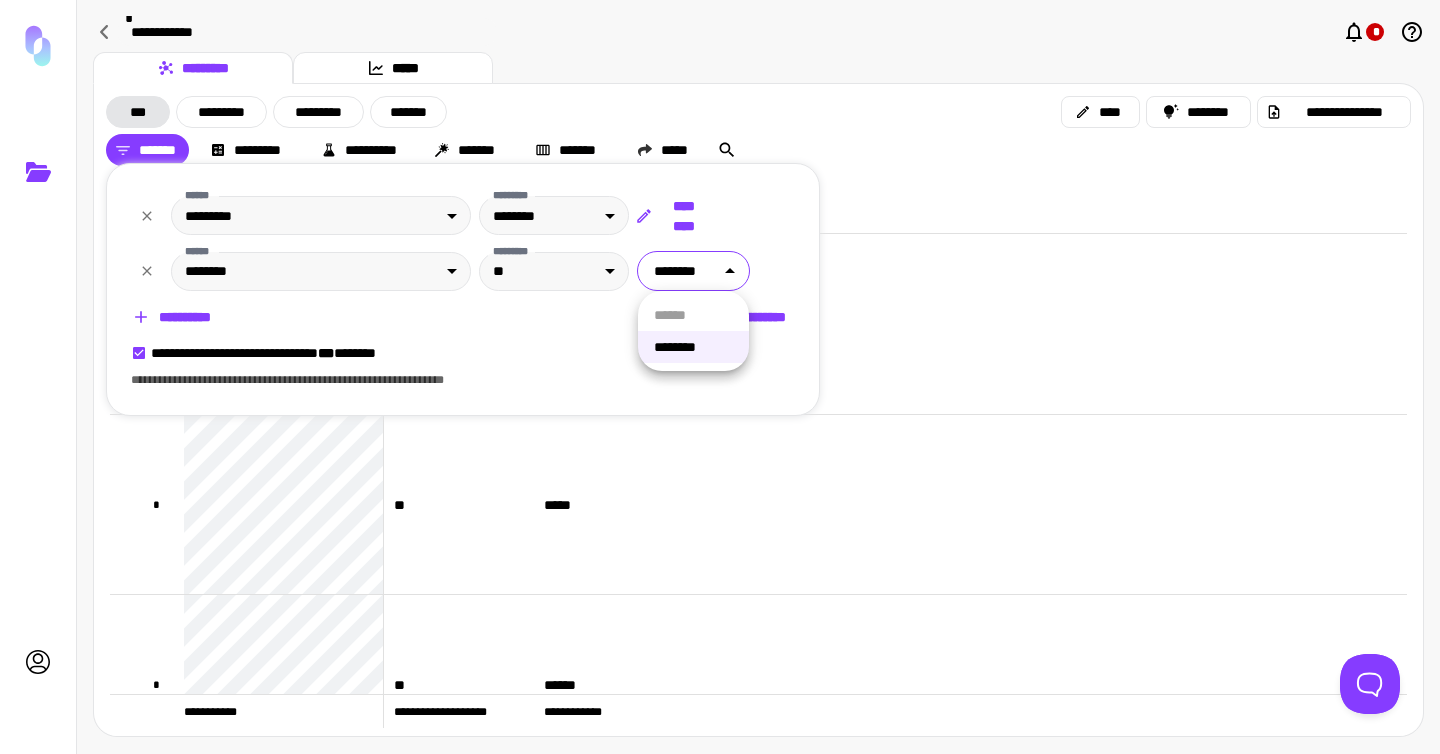 click at bounding box center [720, 377] 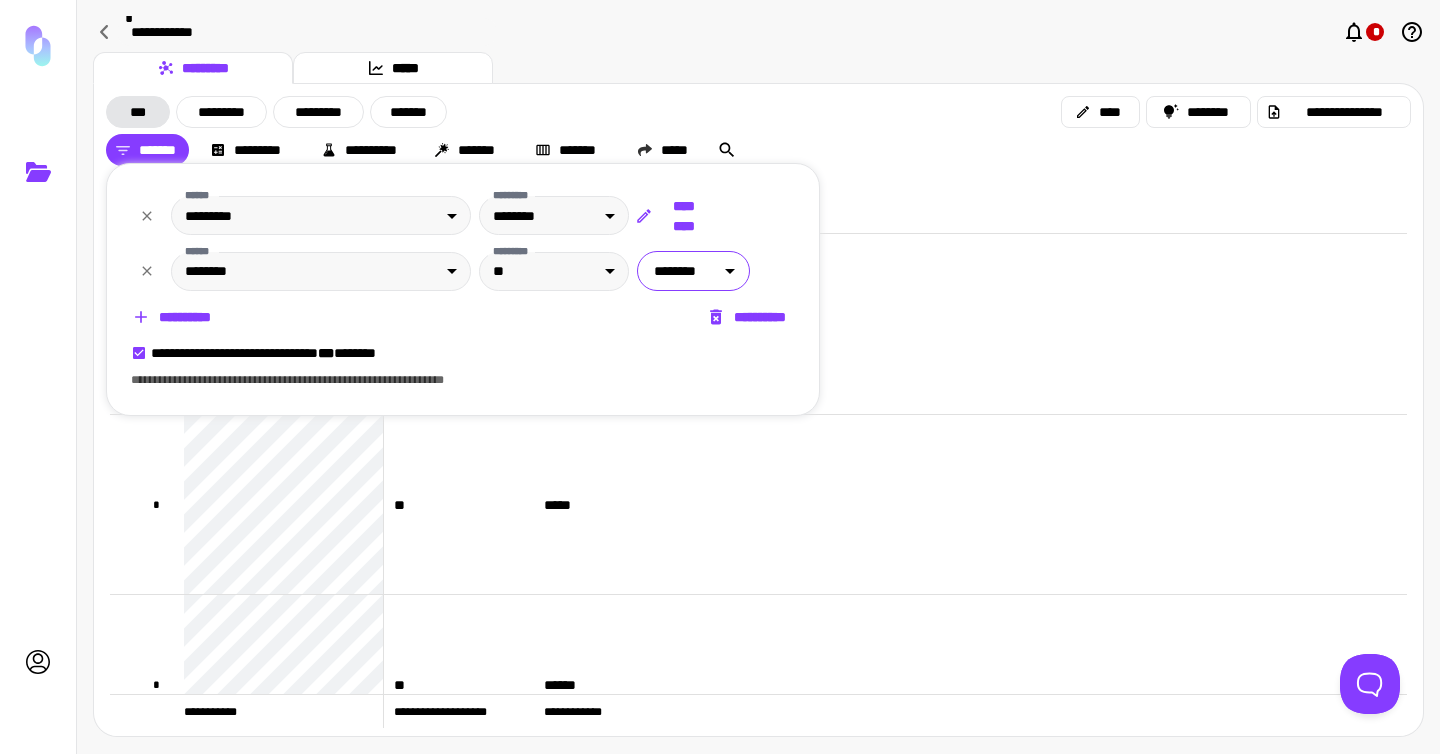 click at bounding box center (720, 377) 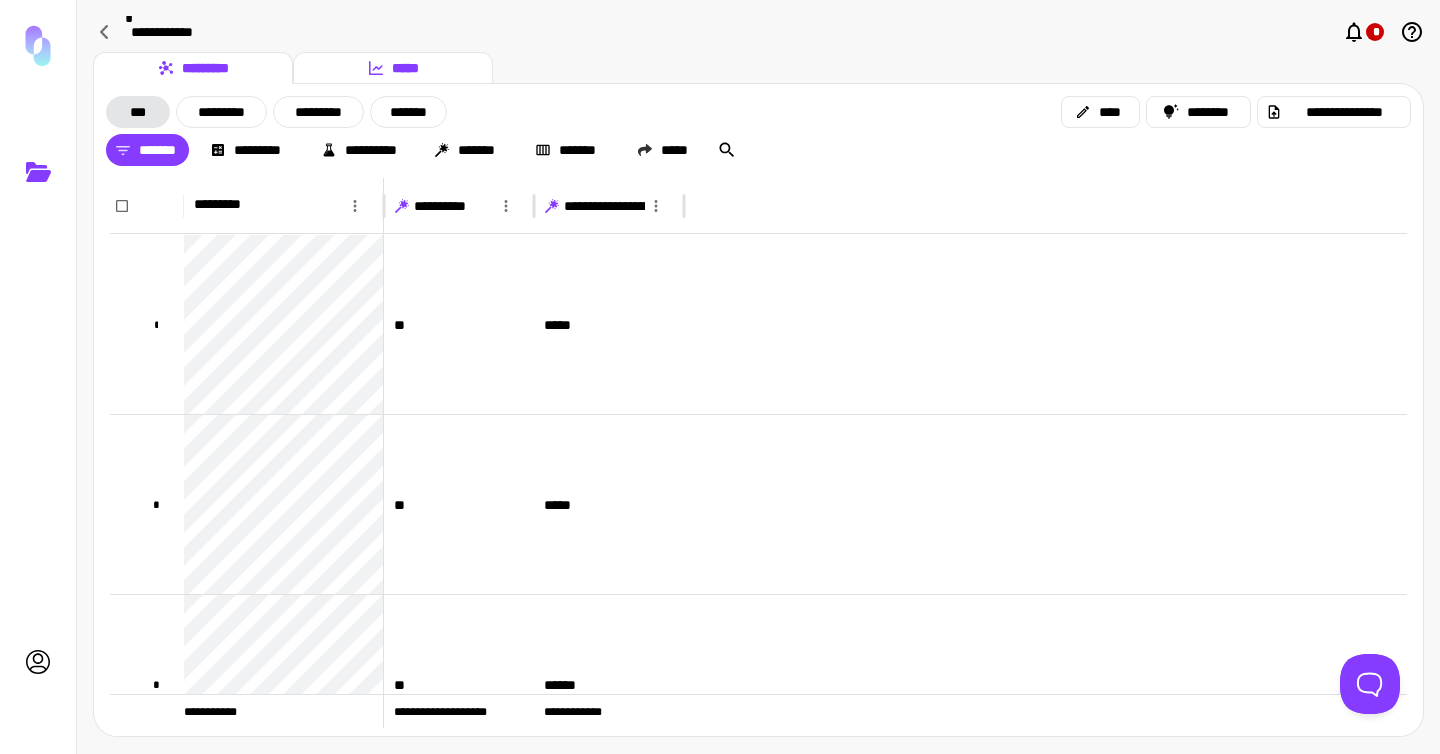 click on "*****" at bounding box center (393, 68) 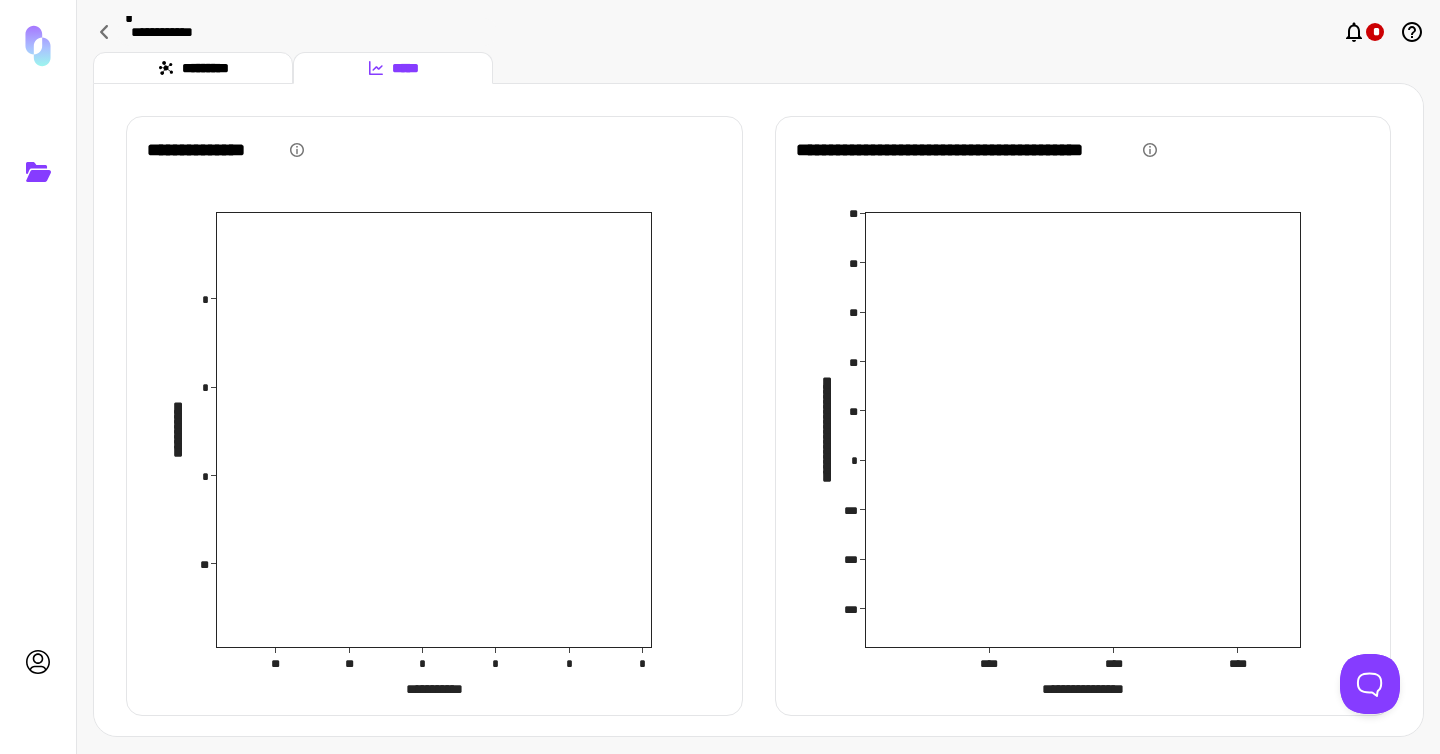 drag, startPoint x: 885, startPoint y: 432, endPoint x: 985, endPoint y: 423, distance: 100.40418 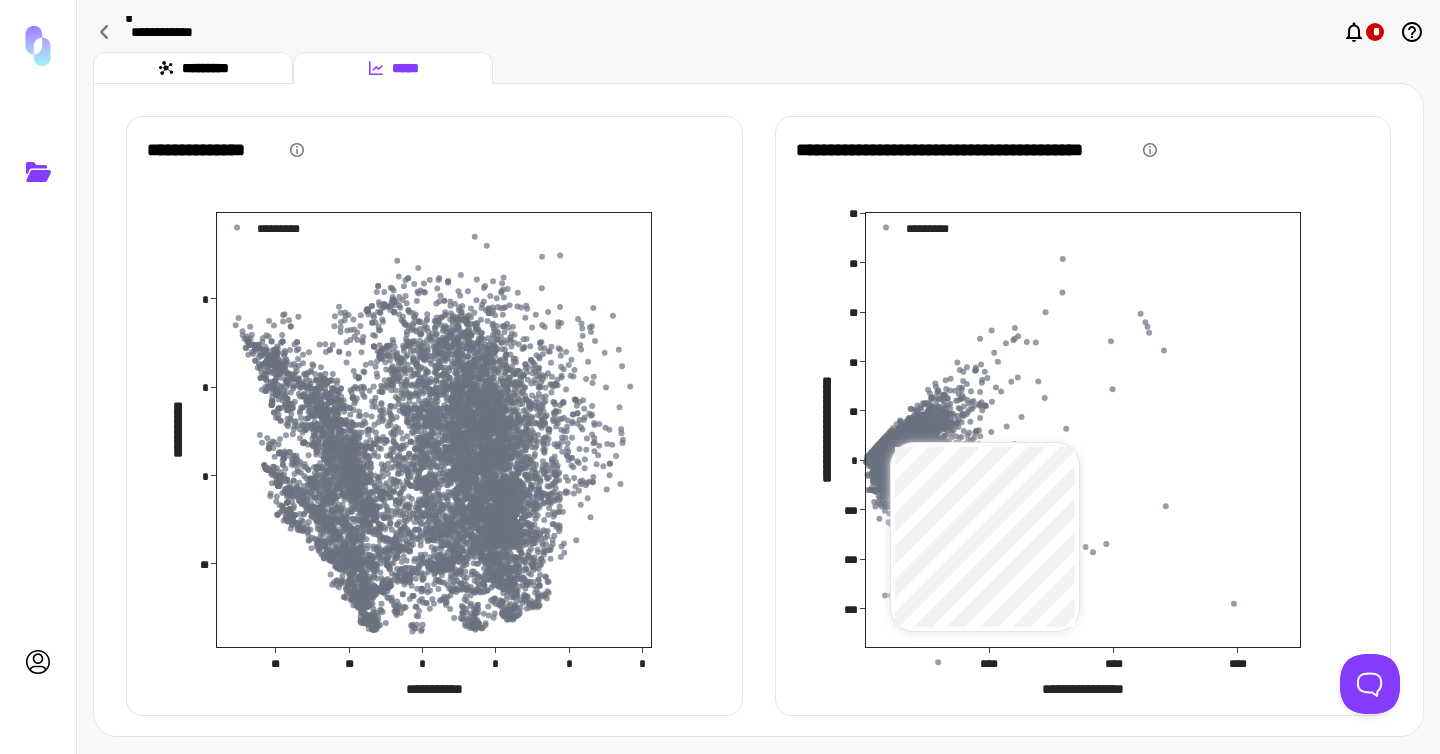 drag, startPoint x: 985, startPoint y: 423, endPoint x: 966, endPoint y: 423, distance: 19 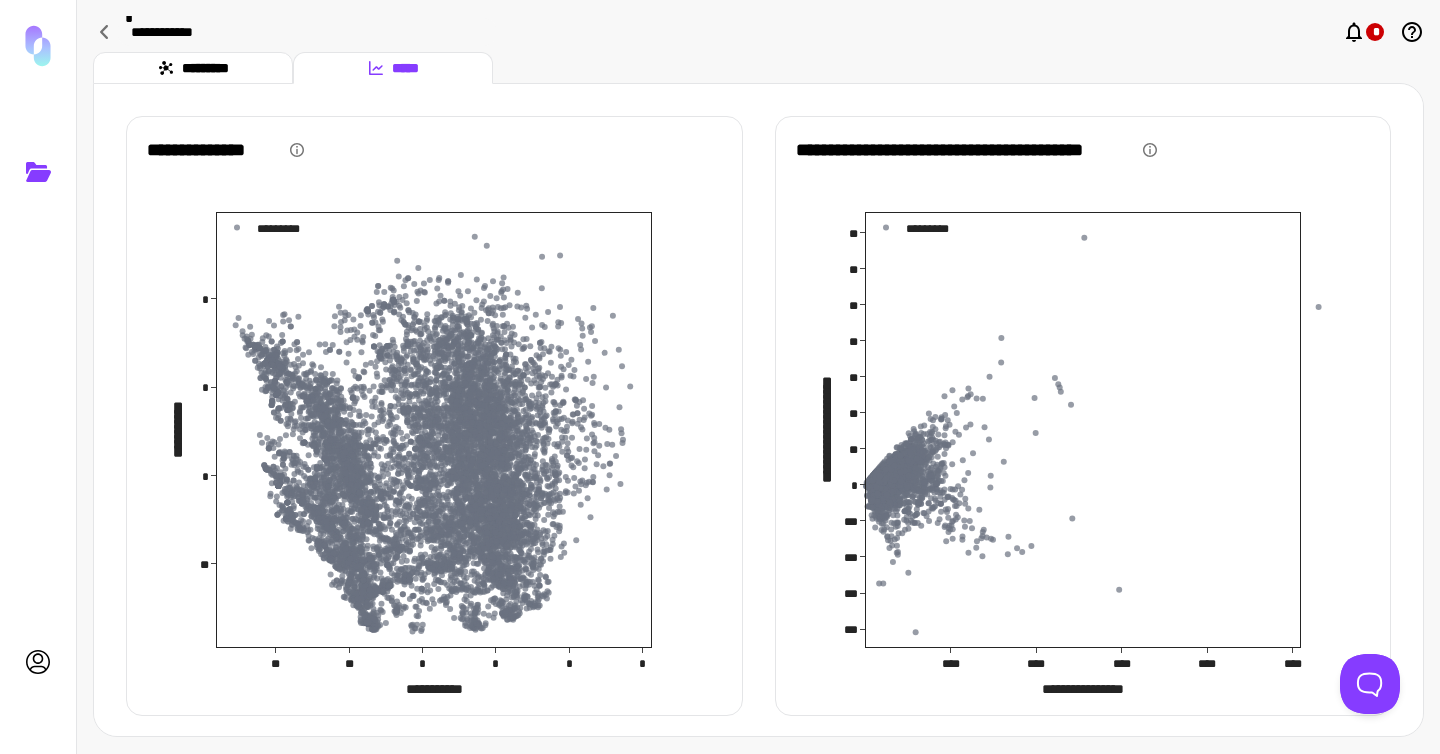 scroll, scrollTop: 0, scrollLeft: 0, axis: both 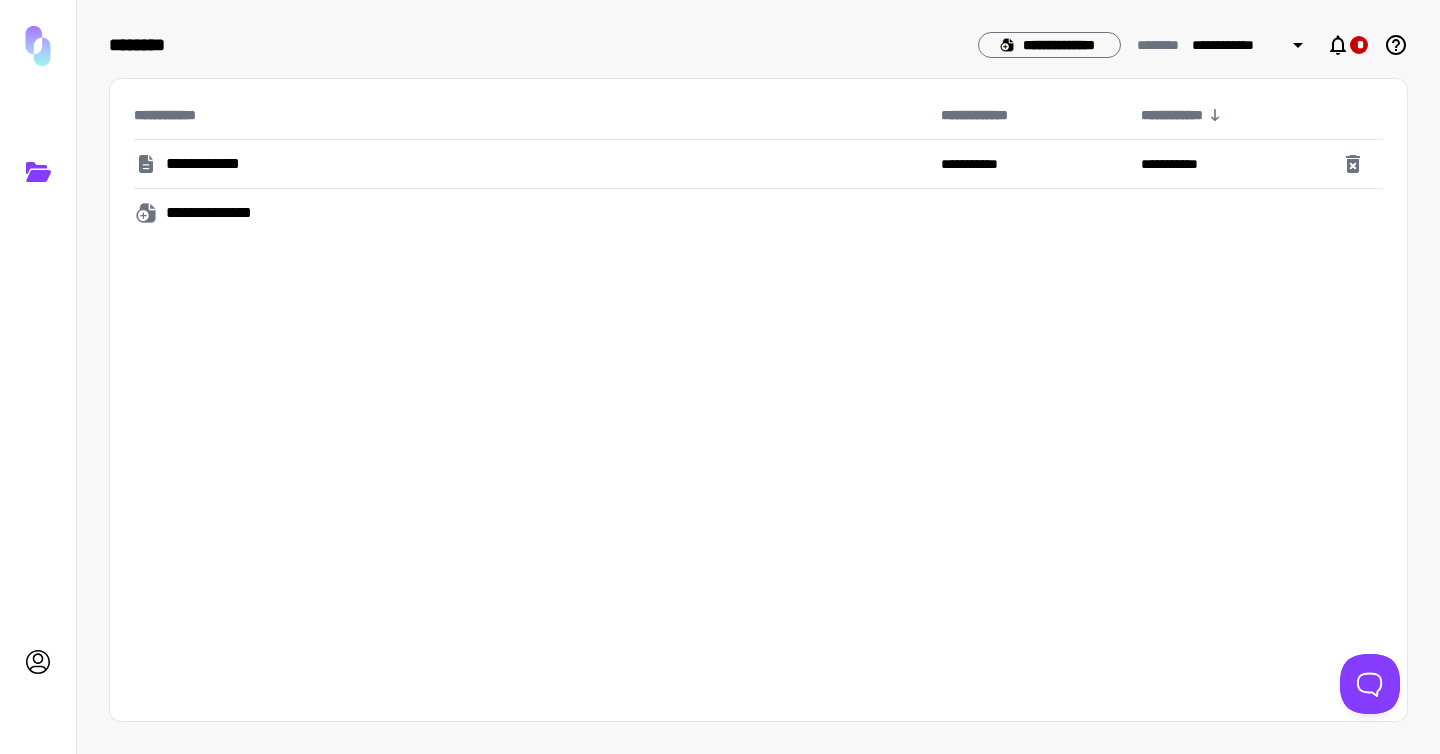 click on "**********" at bounding box center [221, 213] 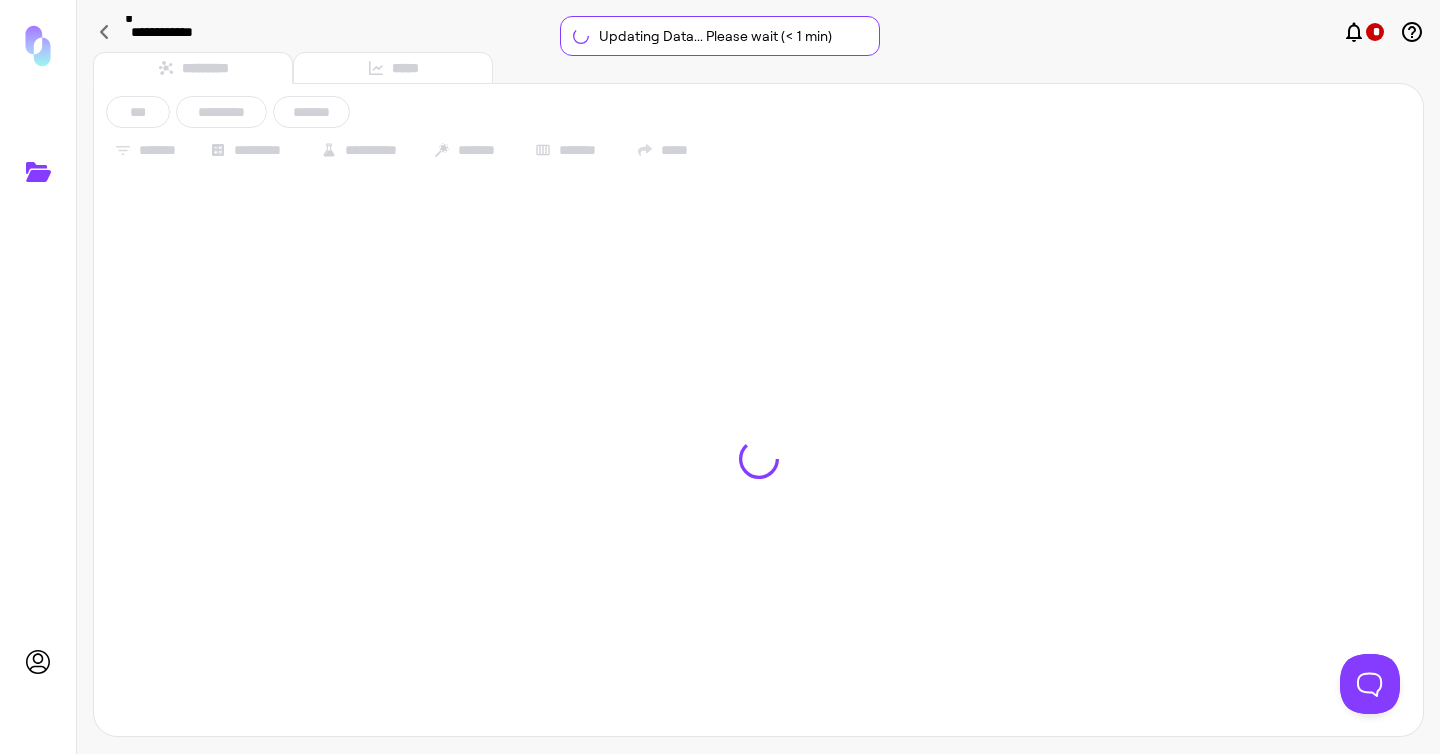 type on "**********" 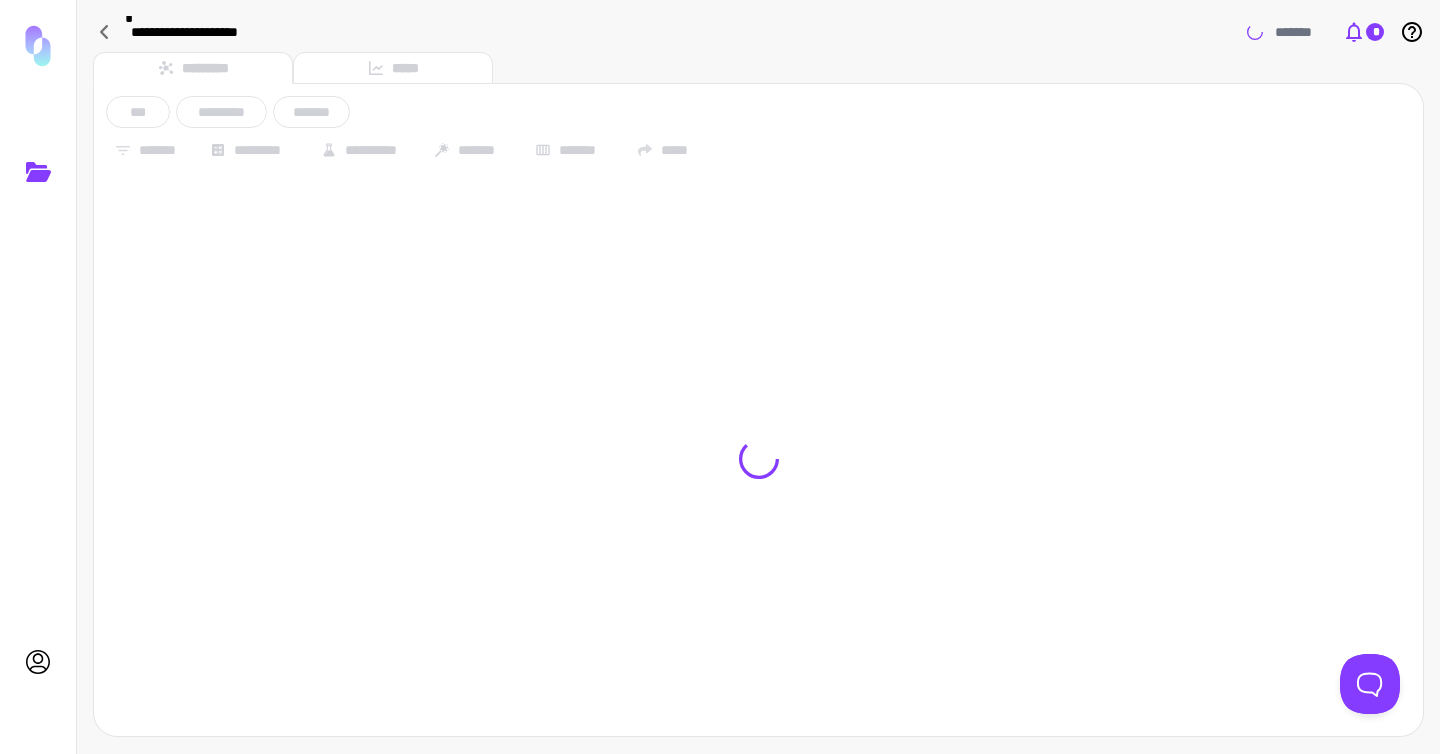 click 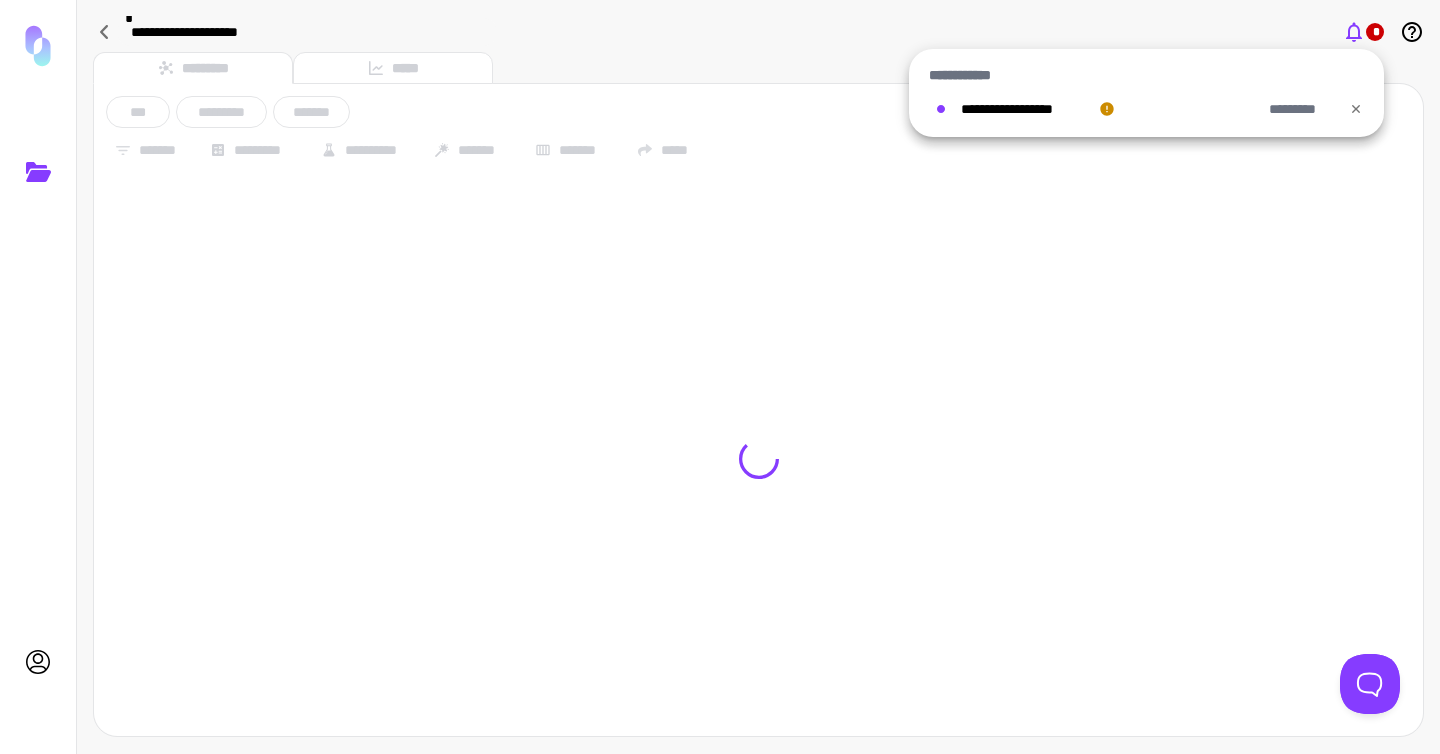 click 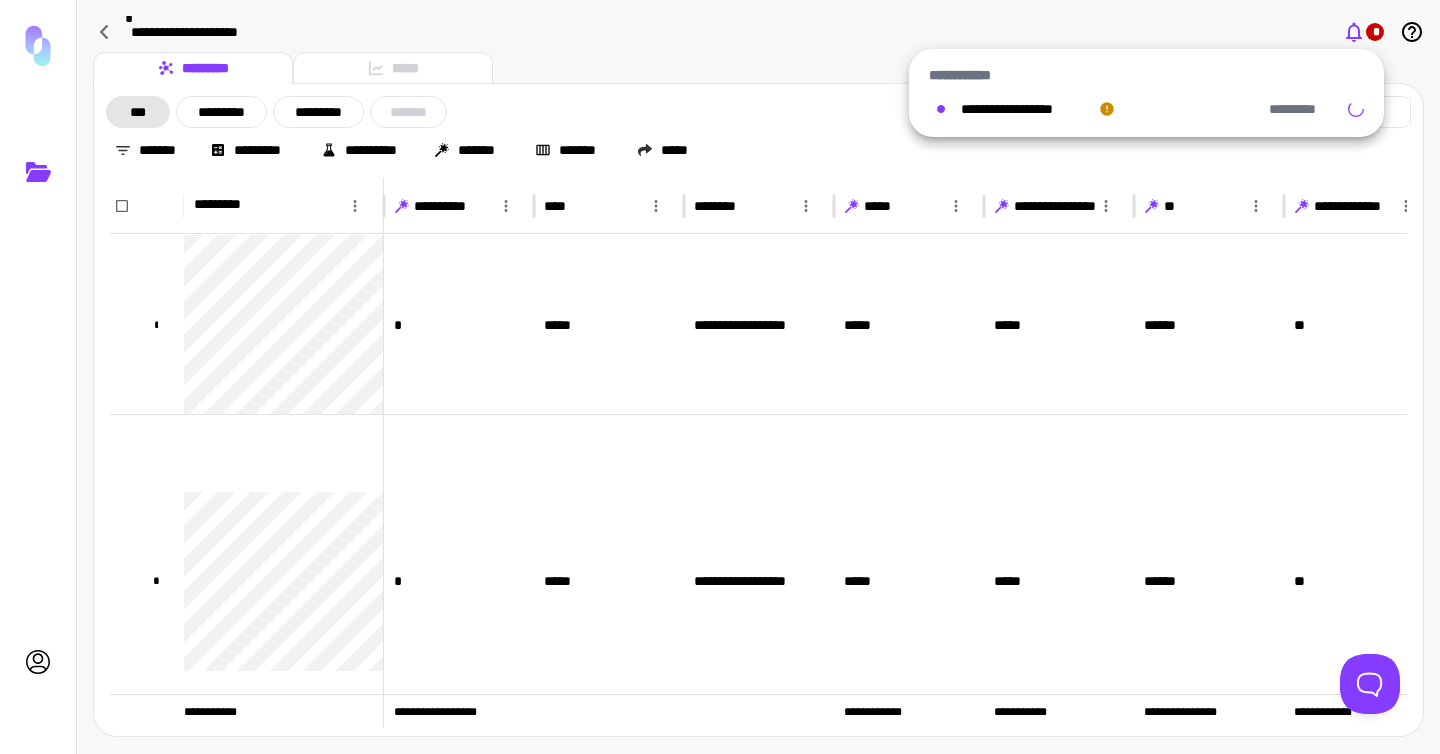 click at bounding box center (720, 377) 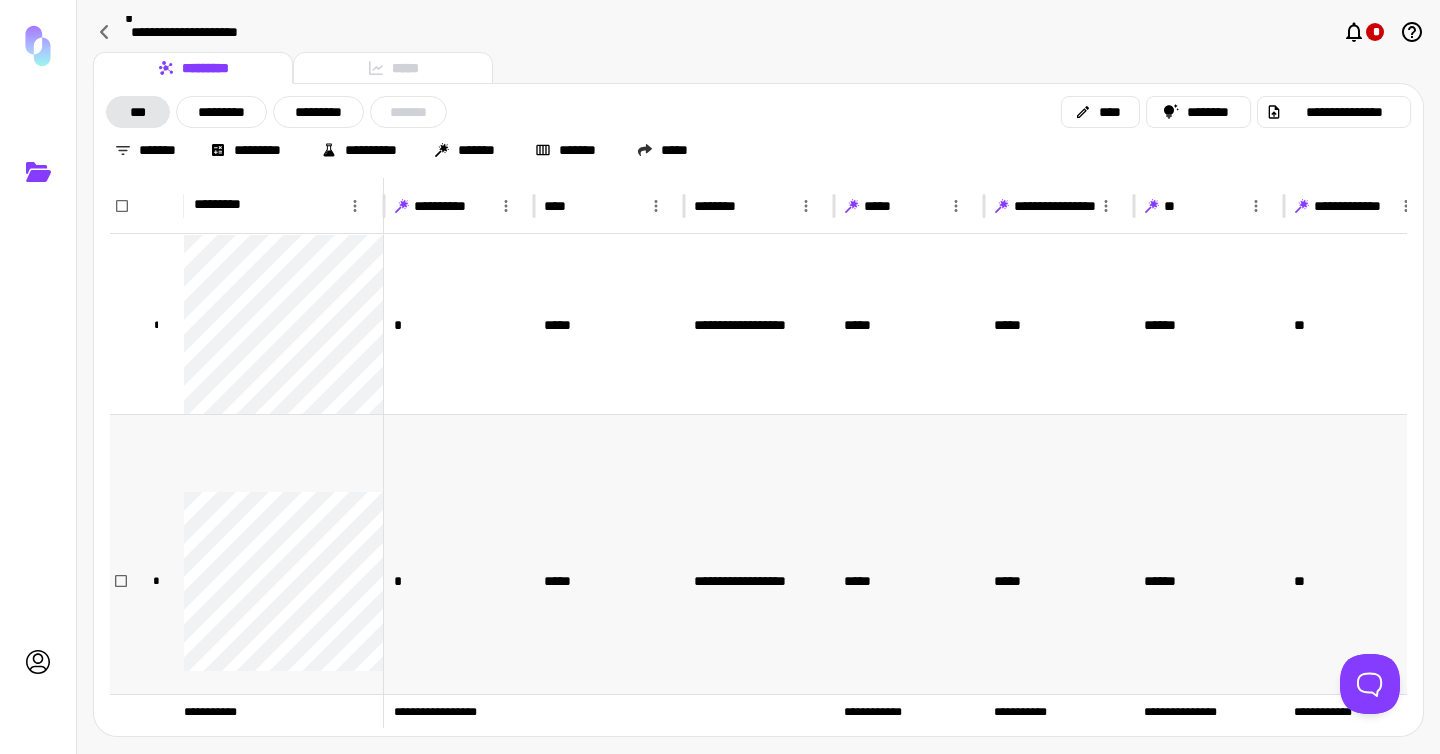 scroll, scrollTop: 85, scrollLeft: 0, axis: vertical 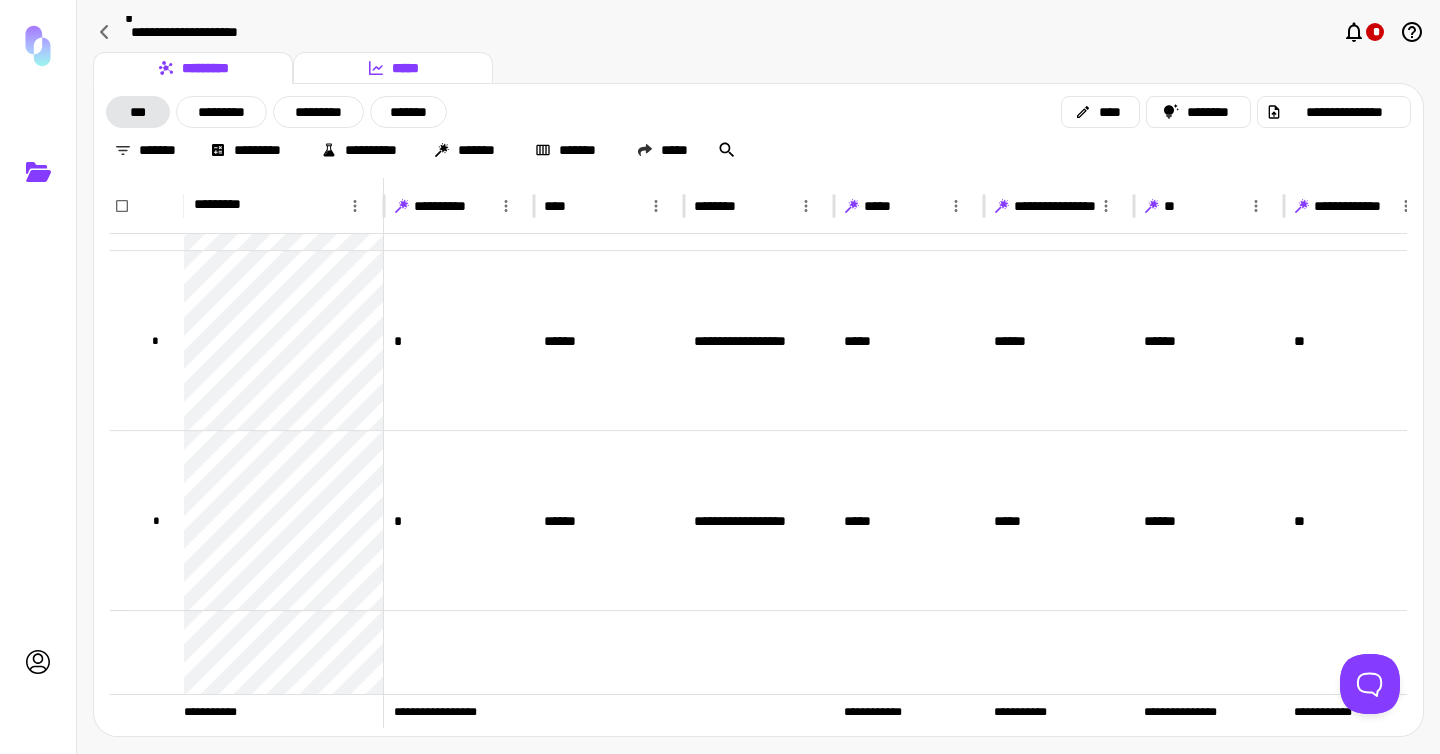click on "*****" at bounding box center (393, 68) 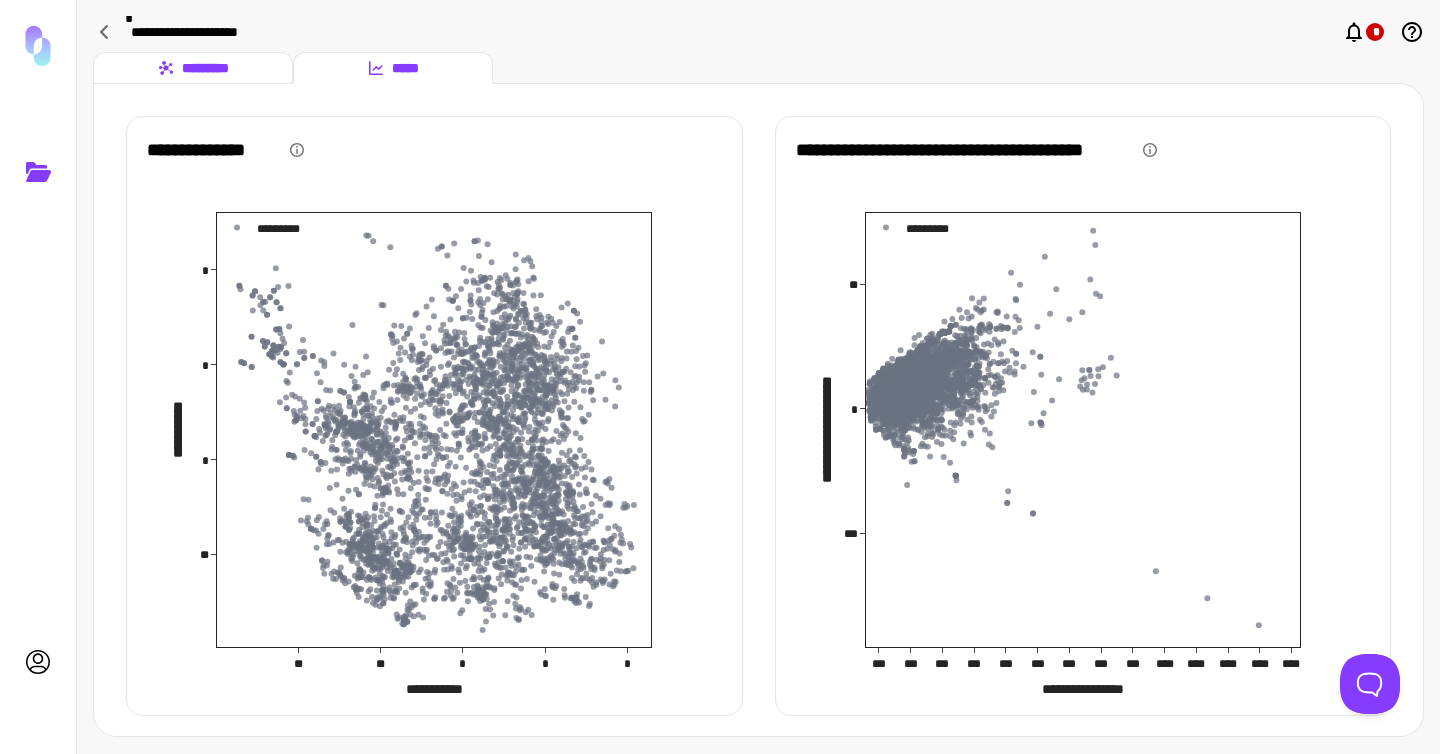 click on "*********" at bounding box center (193, 68) 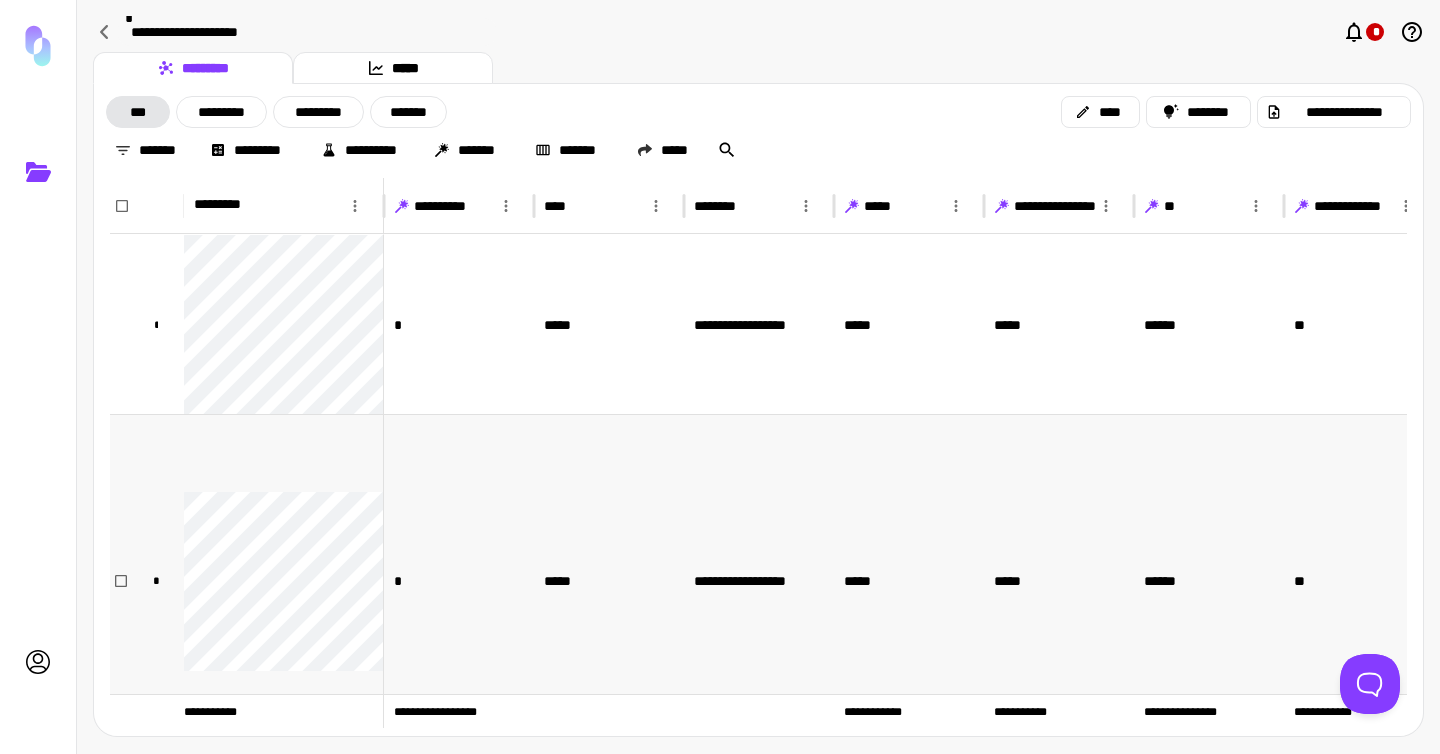 scroll, scrollTop: 400, scrollLeft: 0, axis: vertical 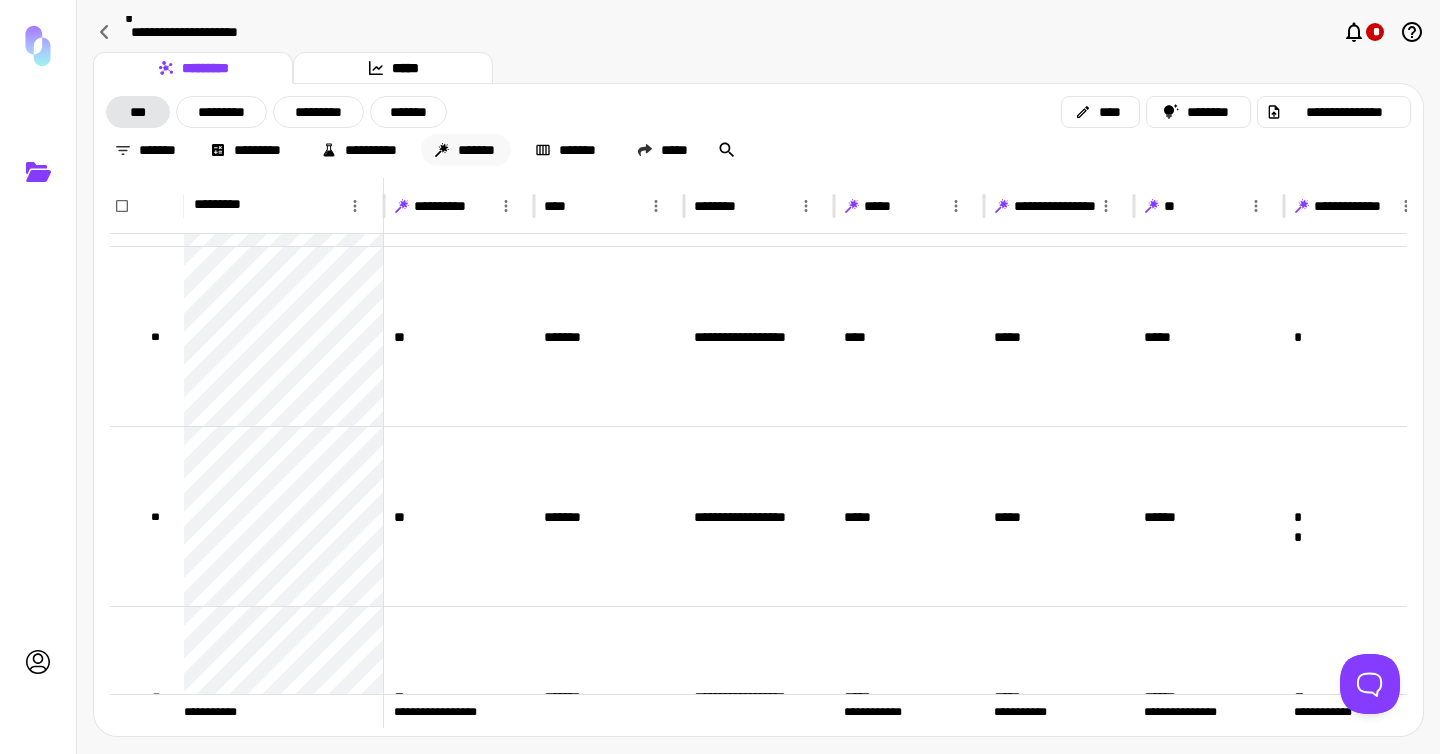 click on "*******" at bounding box center (466, 150) 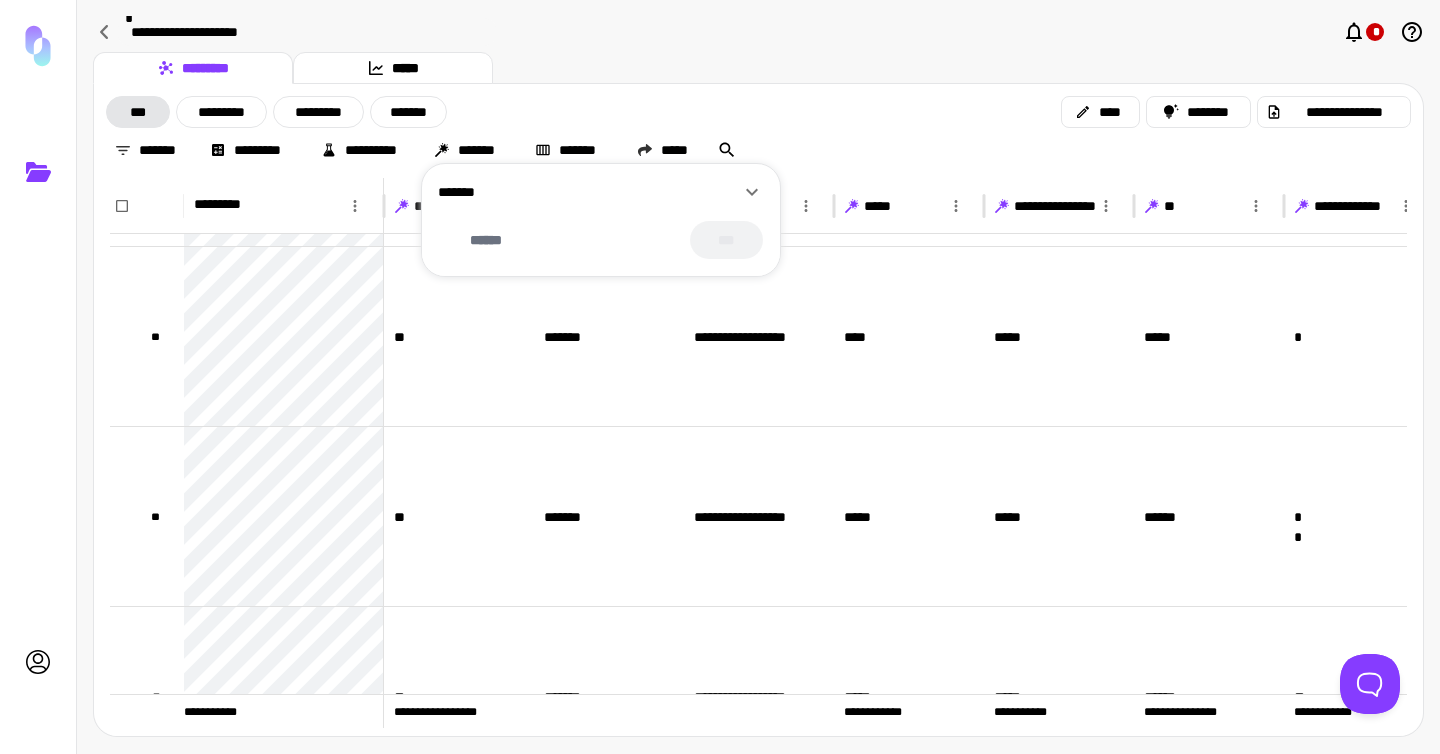 click on "*******" at bounding box center [589, 192] 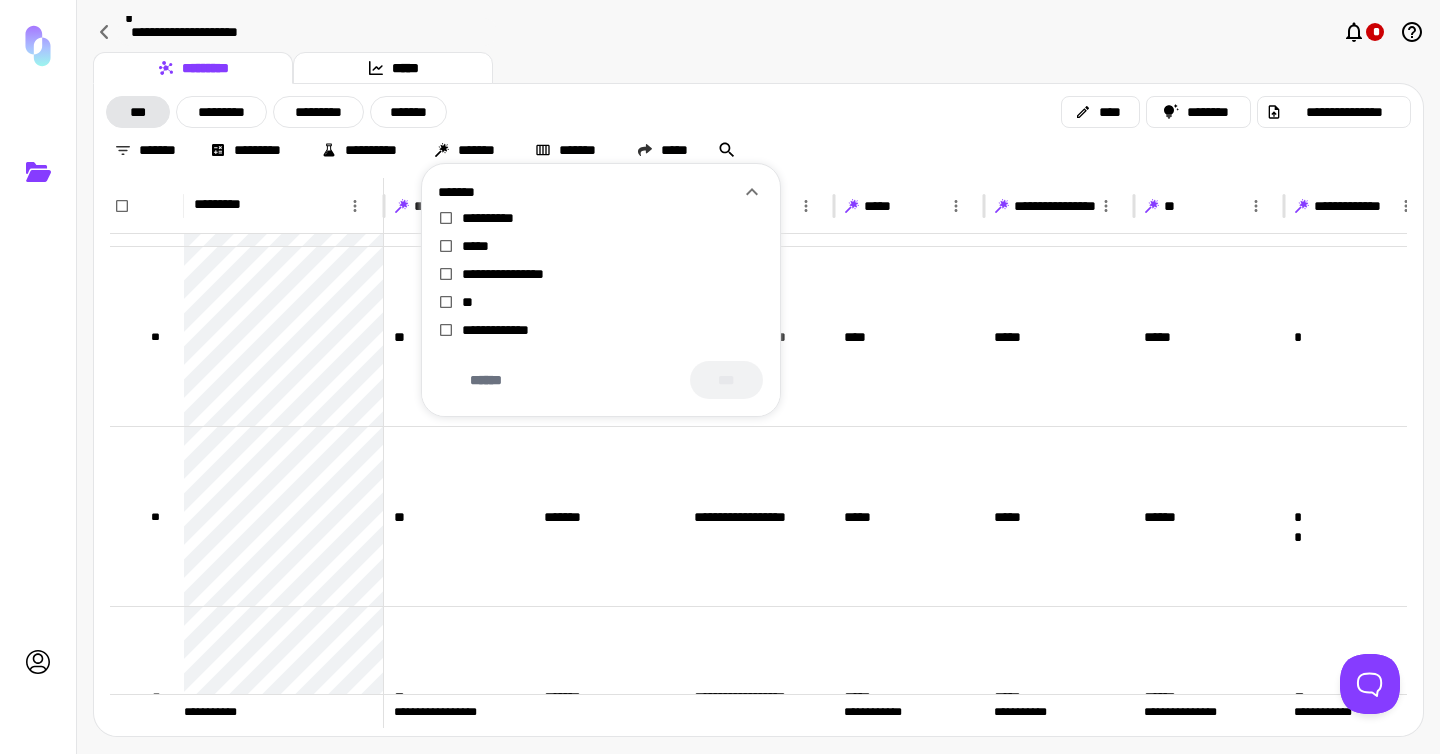 click on "*******" at bounding box center [589, 192] 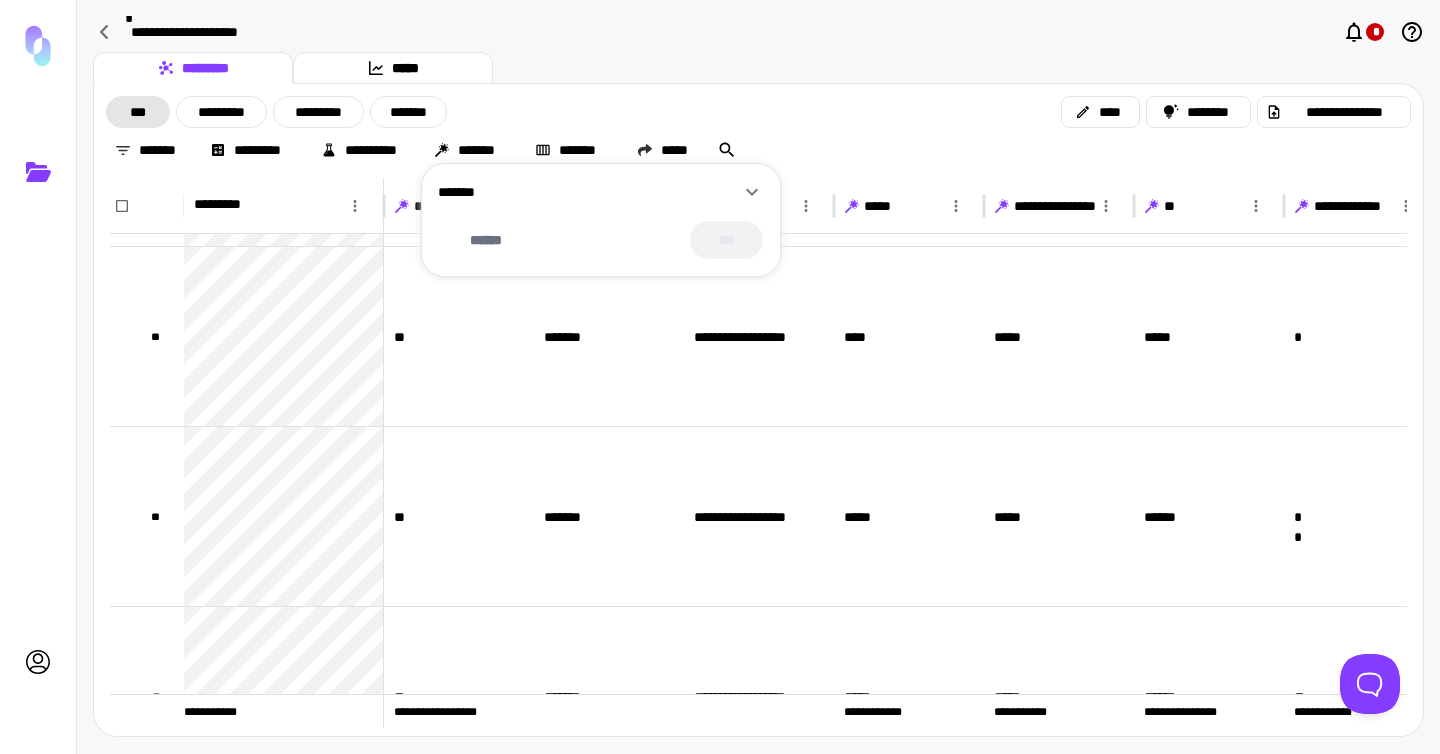 click on "*******" at bounding box center (589, 192) 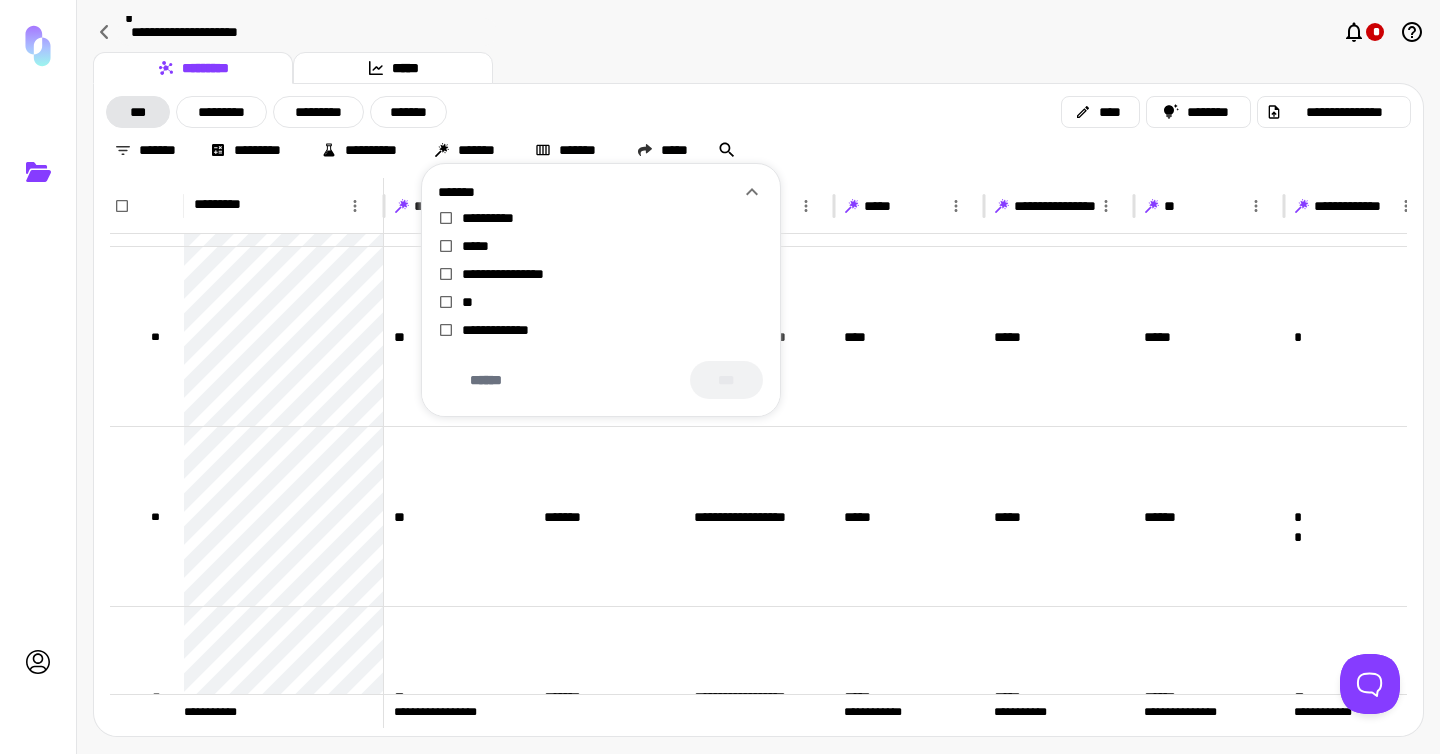 click on "*****" at bounding box center [479, 246] 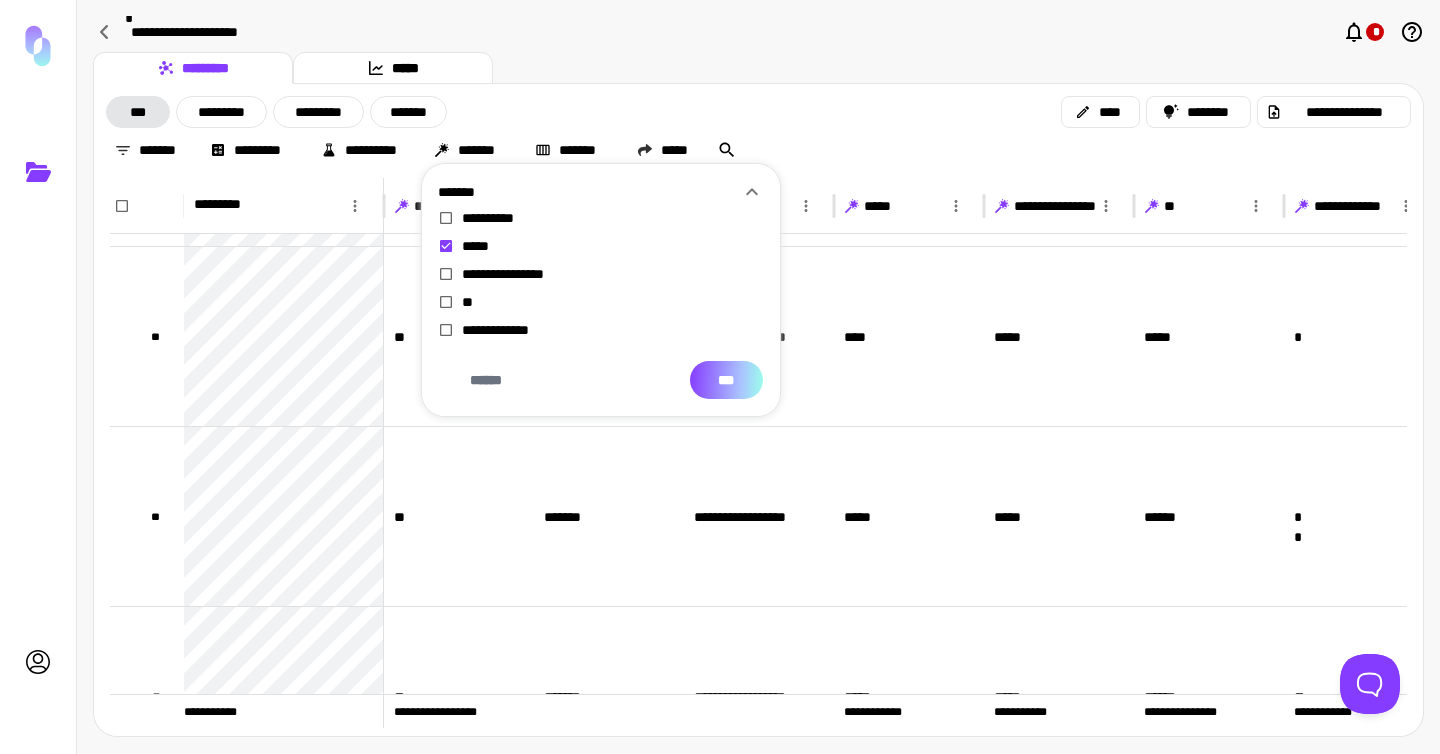 click on "***" at bounding box center (726, 380) 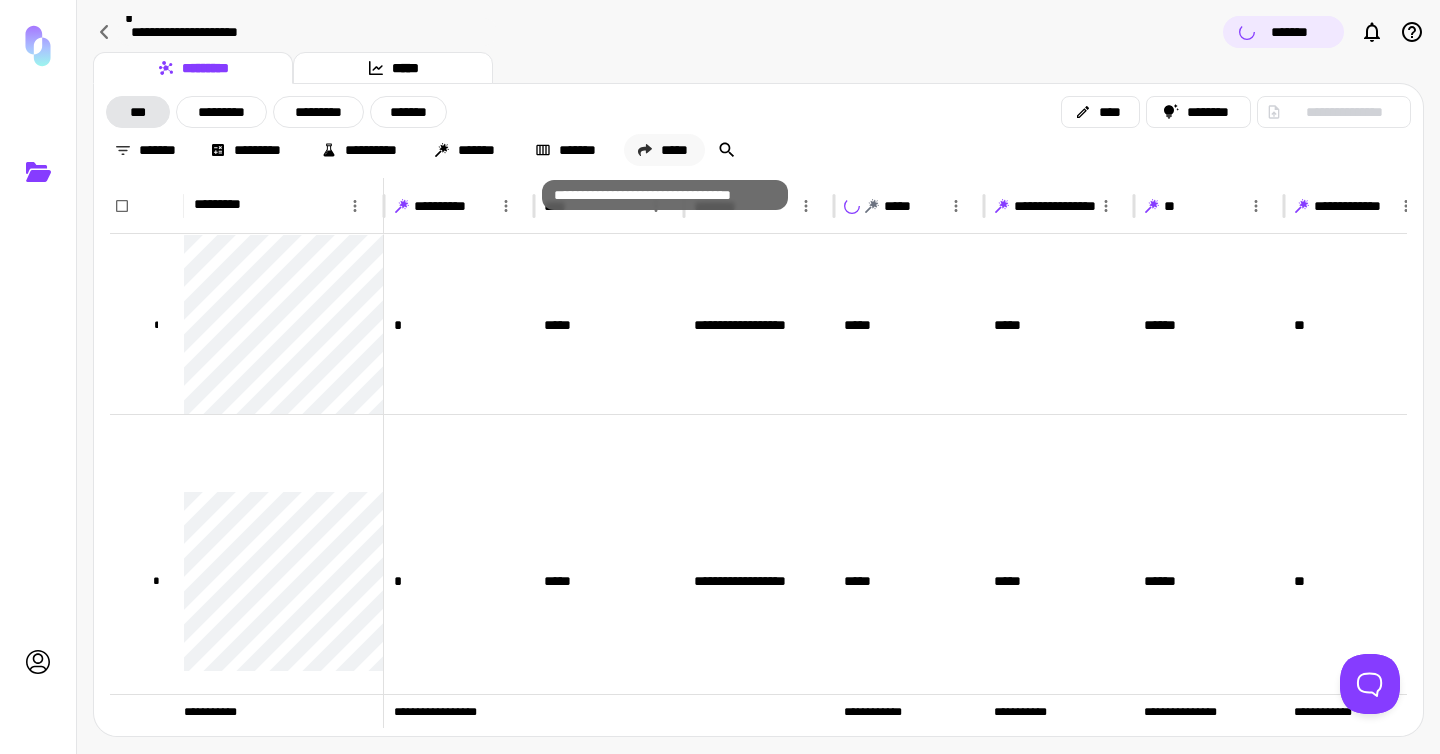 click 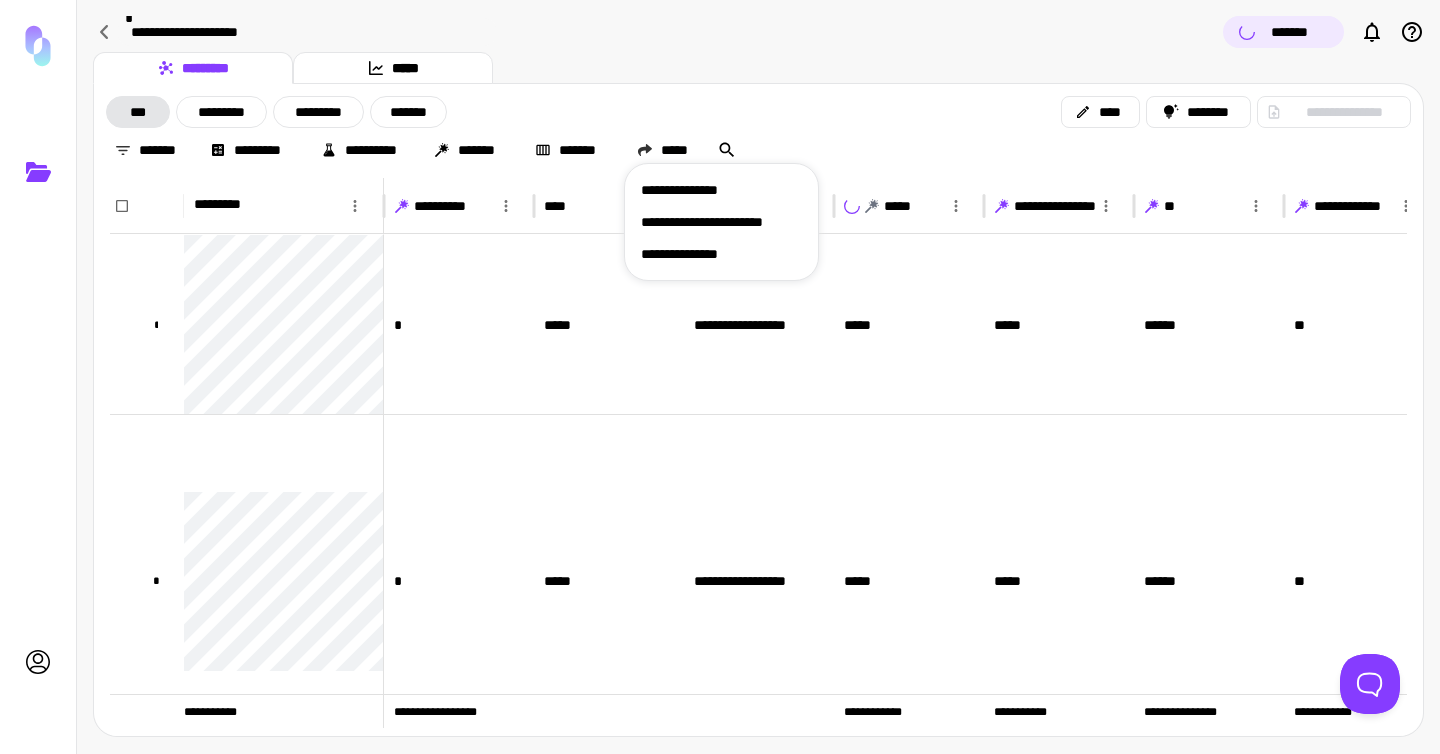 click at bounding box center [720, 377] 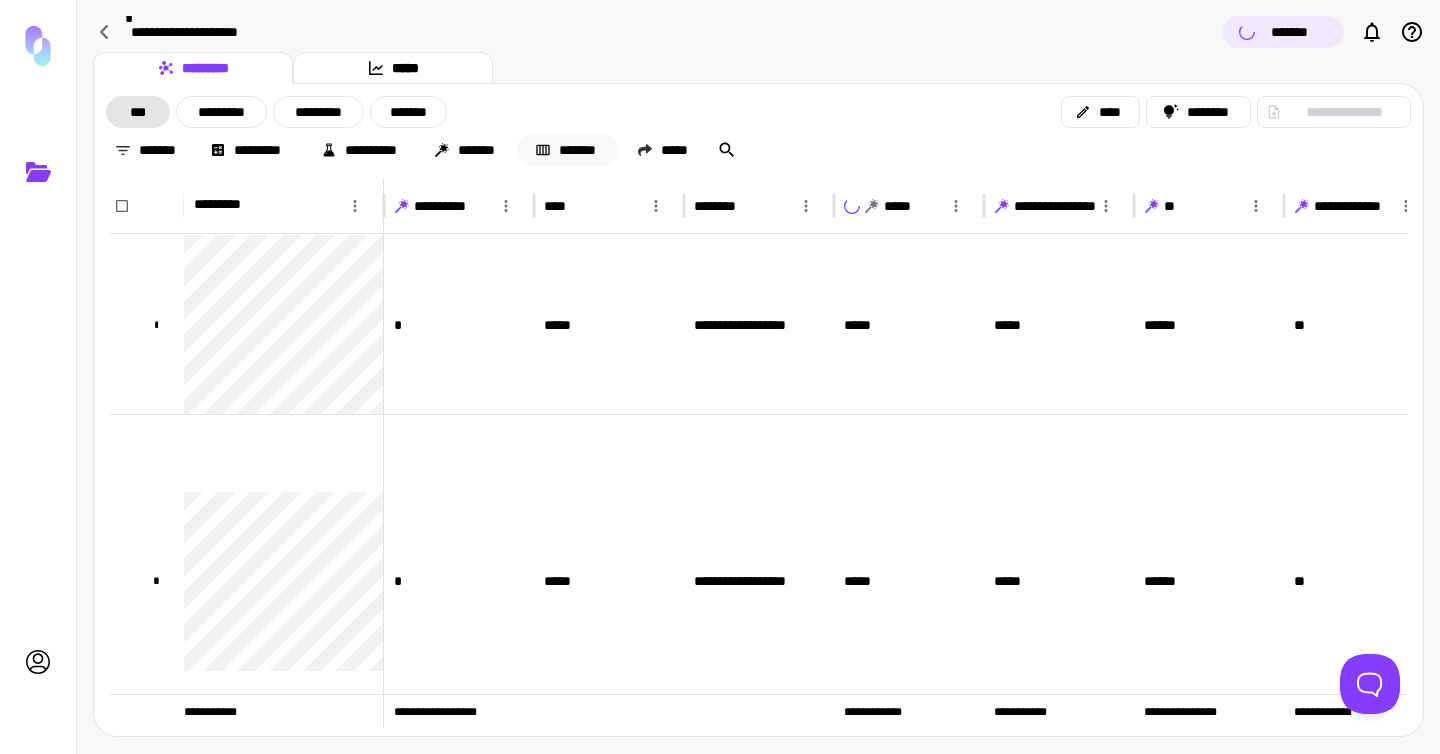 click on "*******" at bounding box center [567, 150] 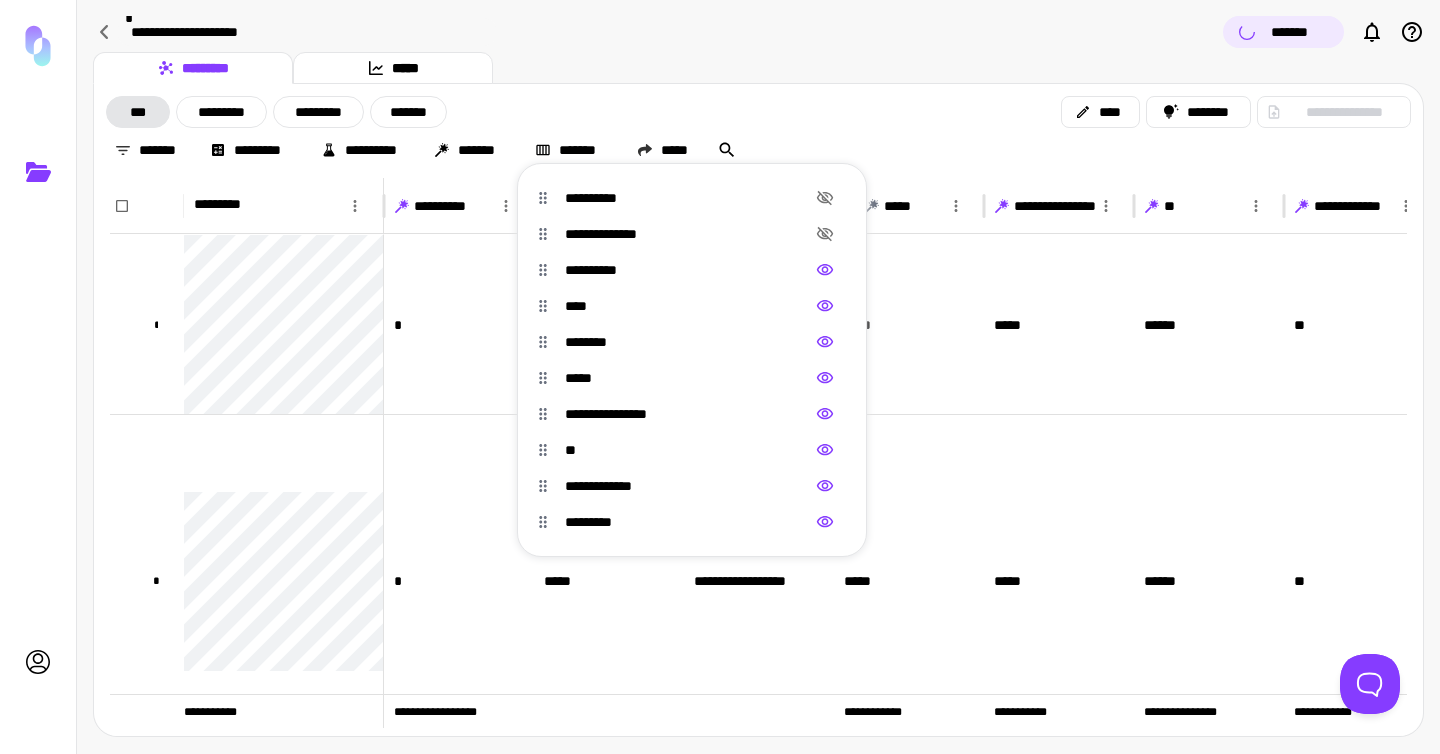 click at bounding box center (720, 377) 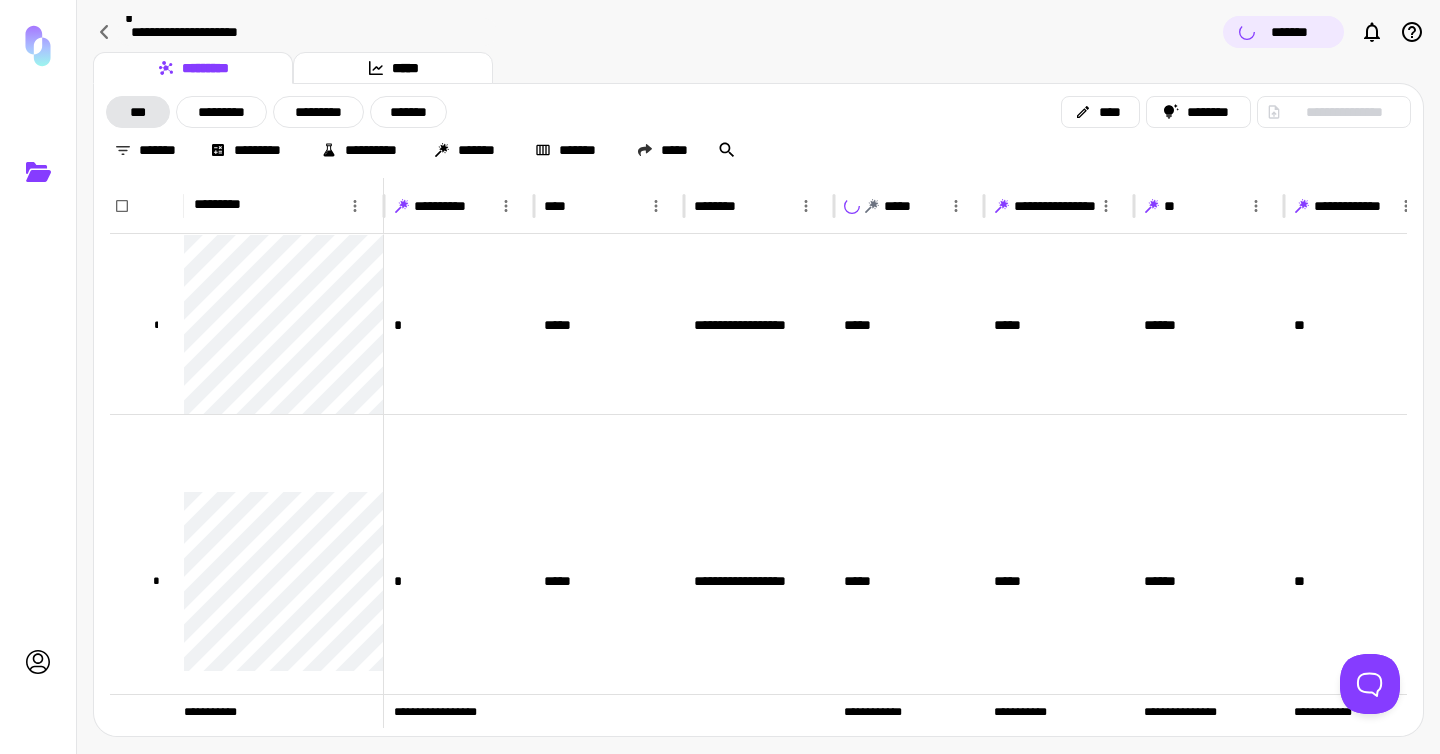 type 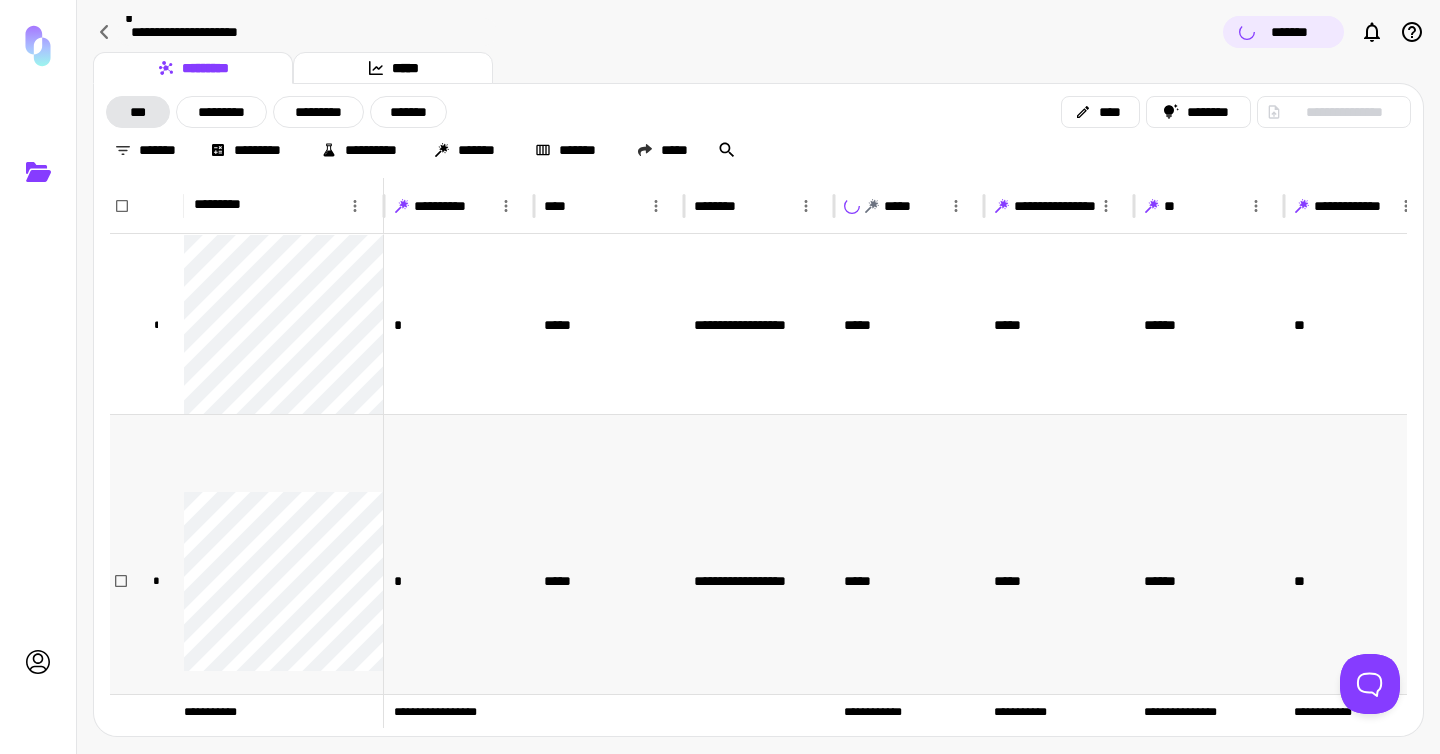 scroll, scrollTop: 55, scrollLeft: 0, axis: vertical 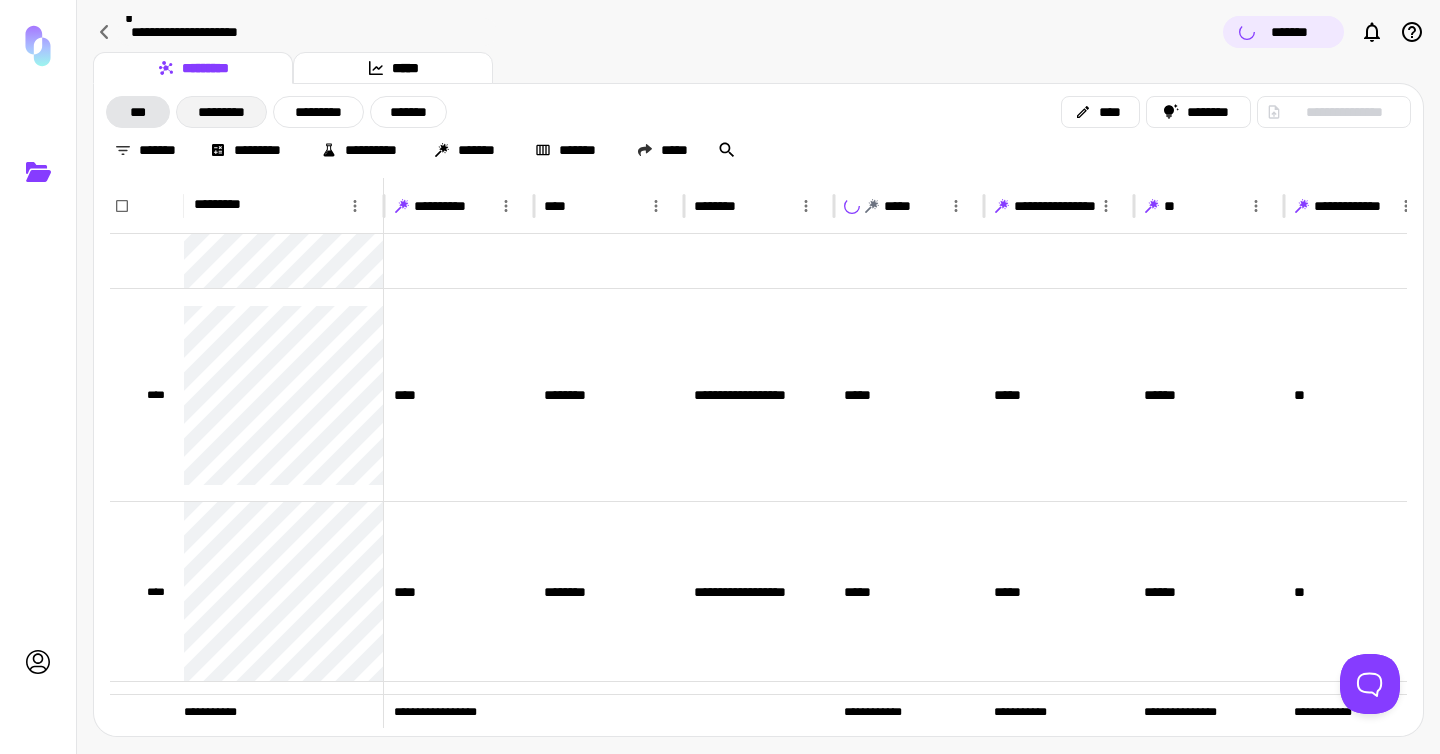 click on "*********" at bounding box center (221, 112) 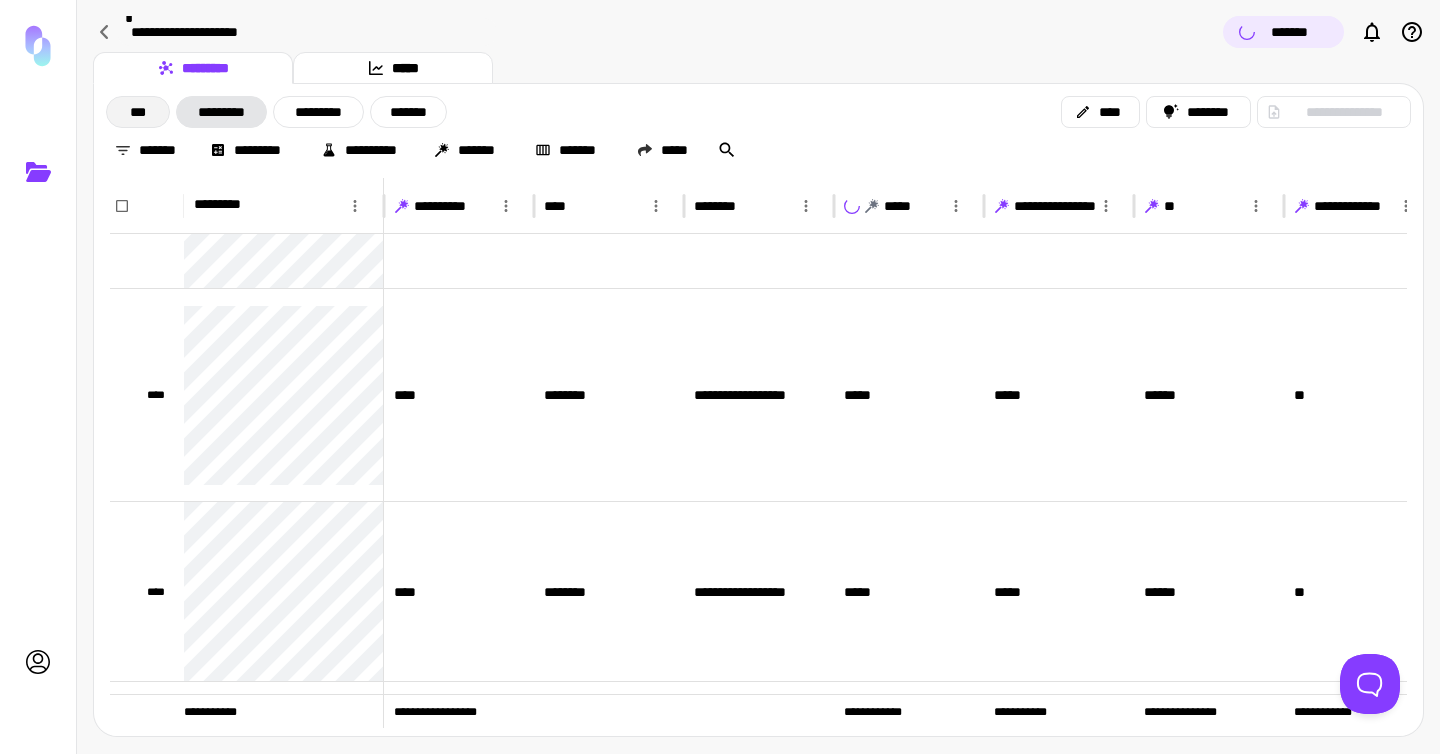 click on "***" at bounding box center [138, 112] 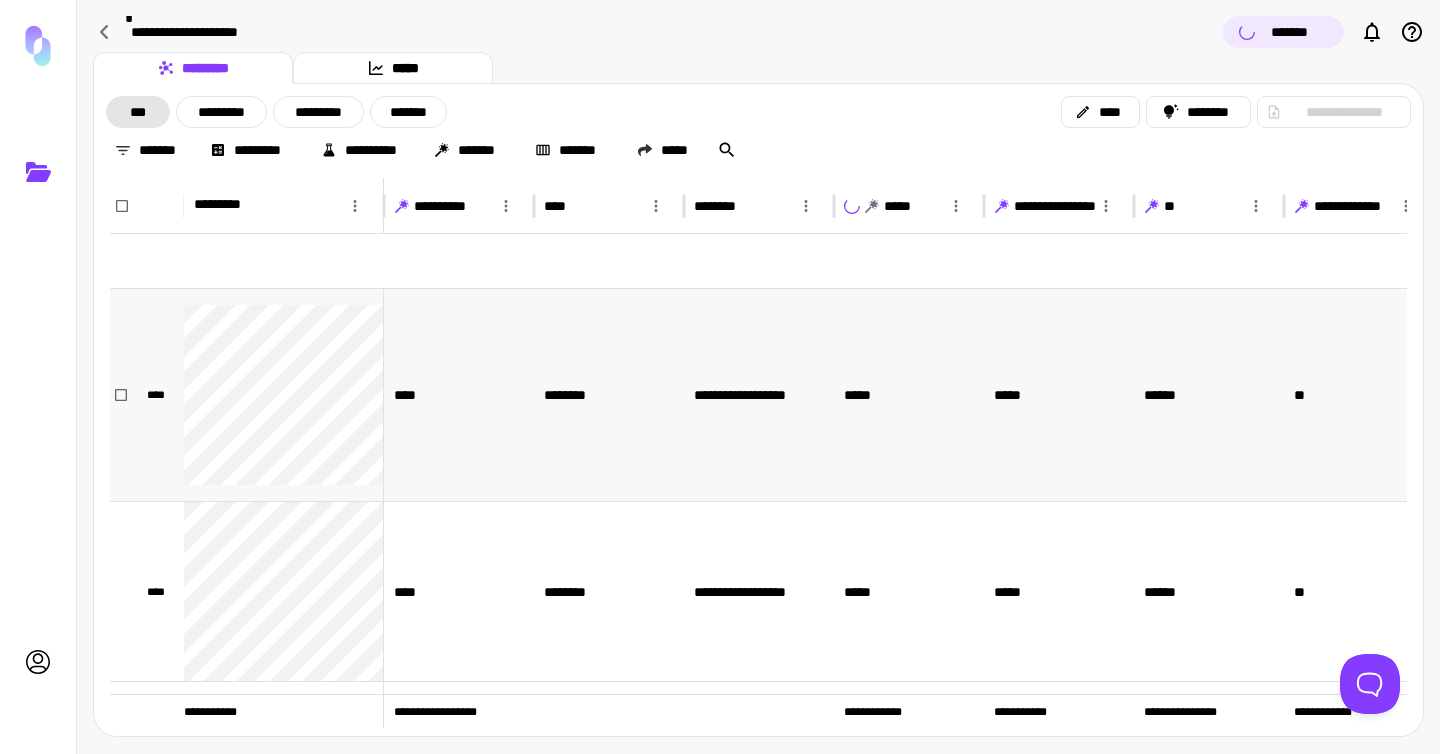 scroll, scrollTop: 656194, scrollLeft: 0, axis: vertical 